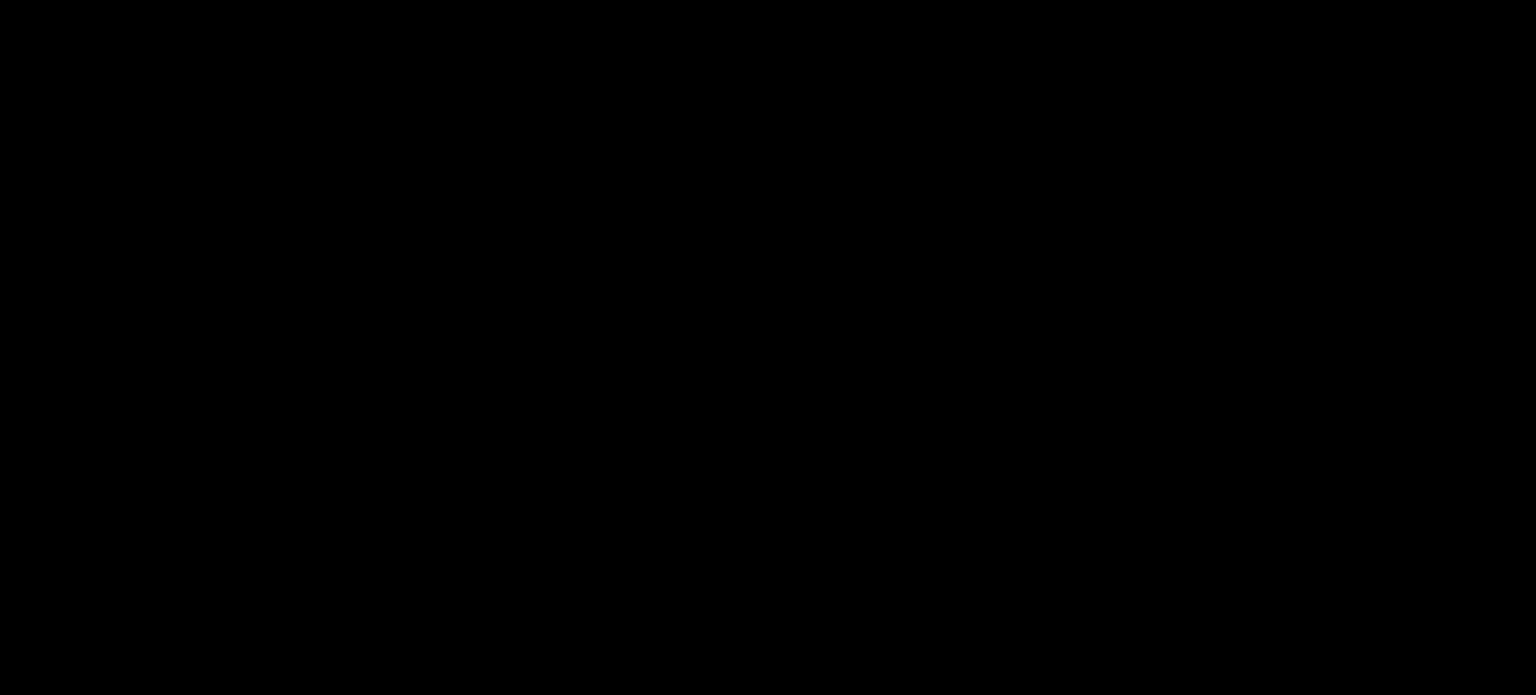 scroll, scrollTop: 0, scrollLeft: 0, axis: both 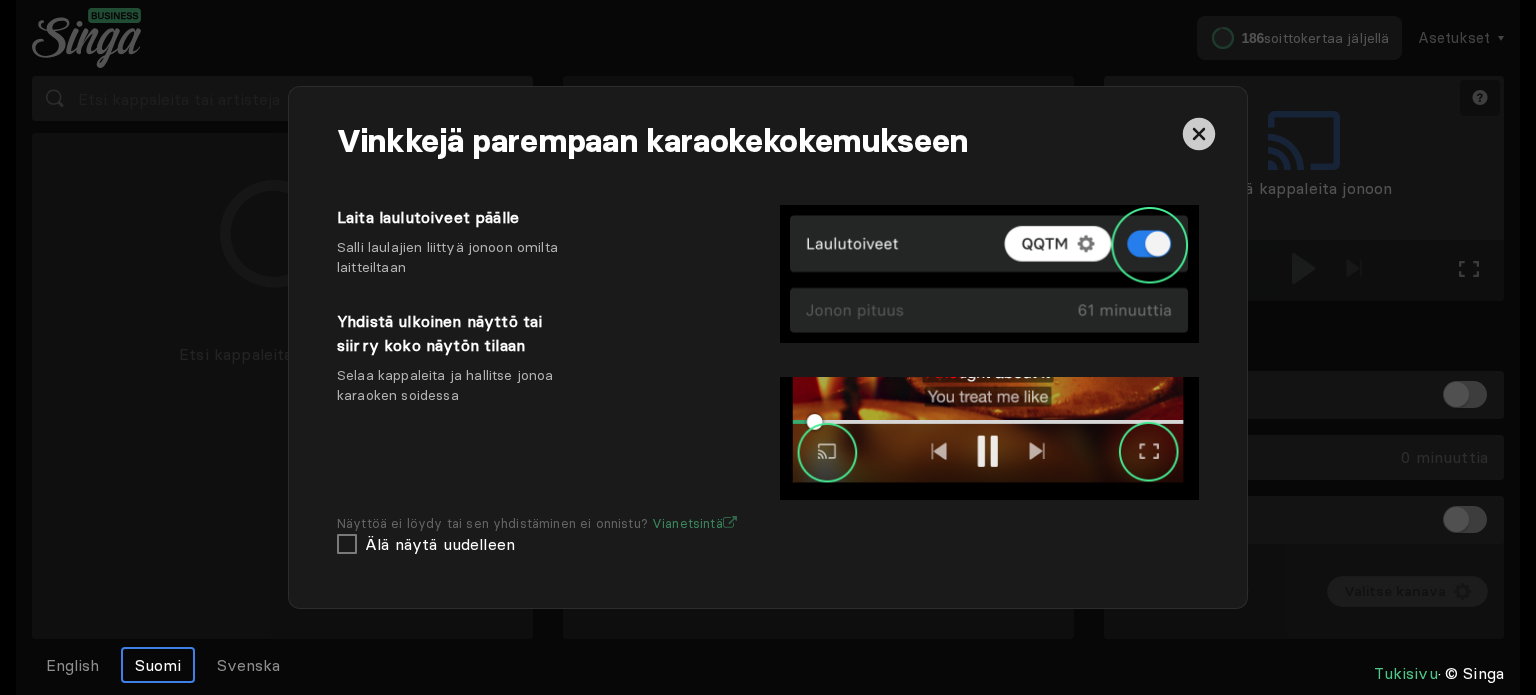 click at bounding box center (1199, 134) 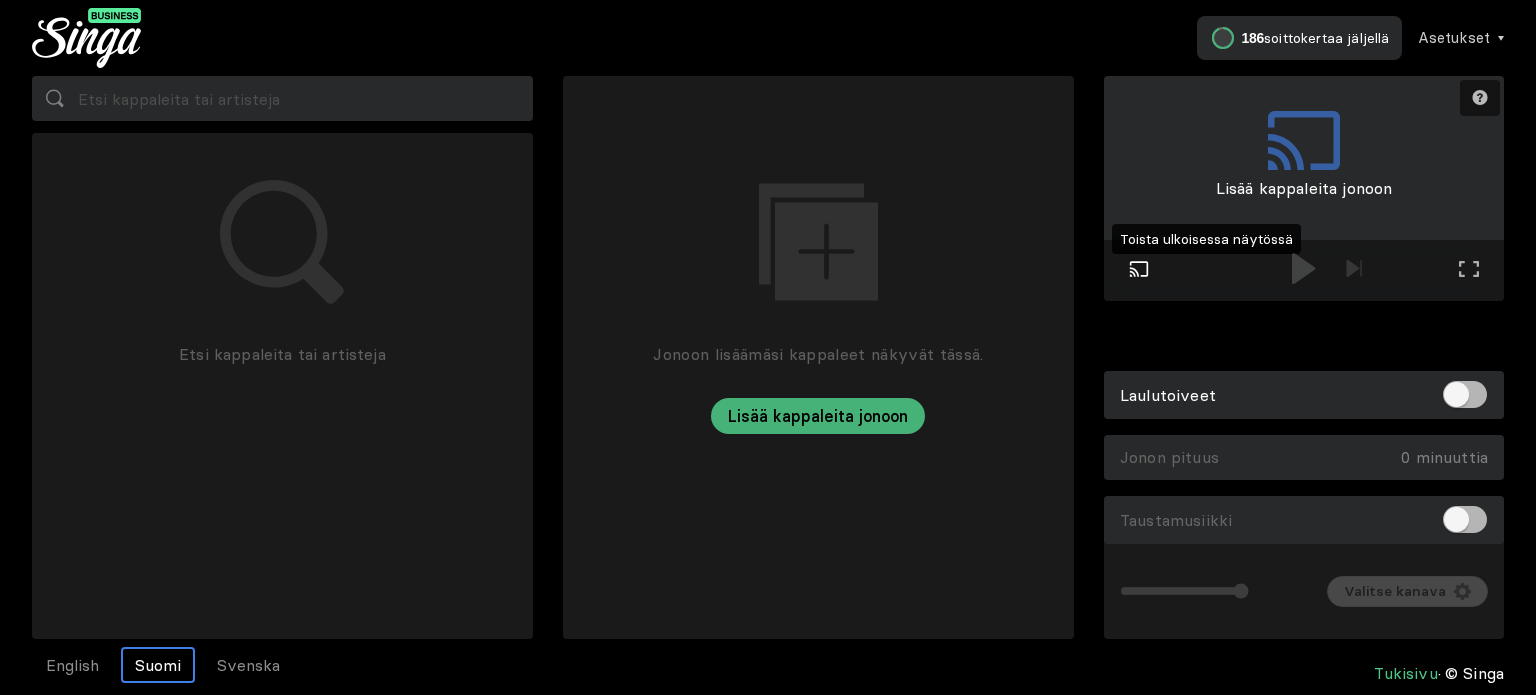 click at bounding box center (1139, 269) 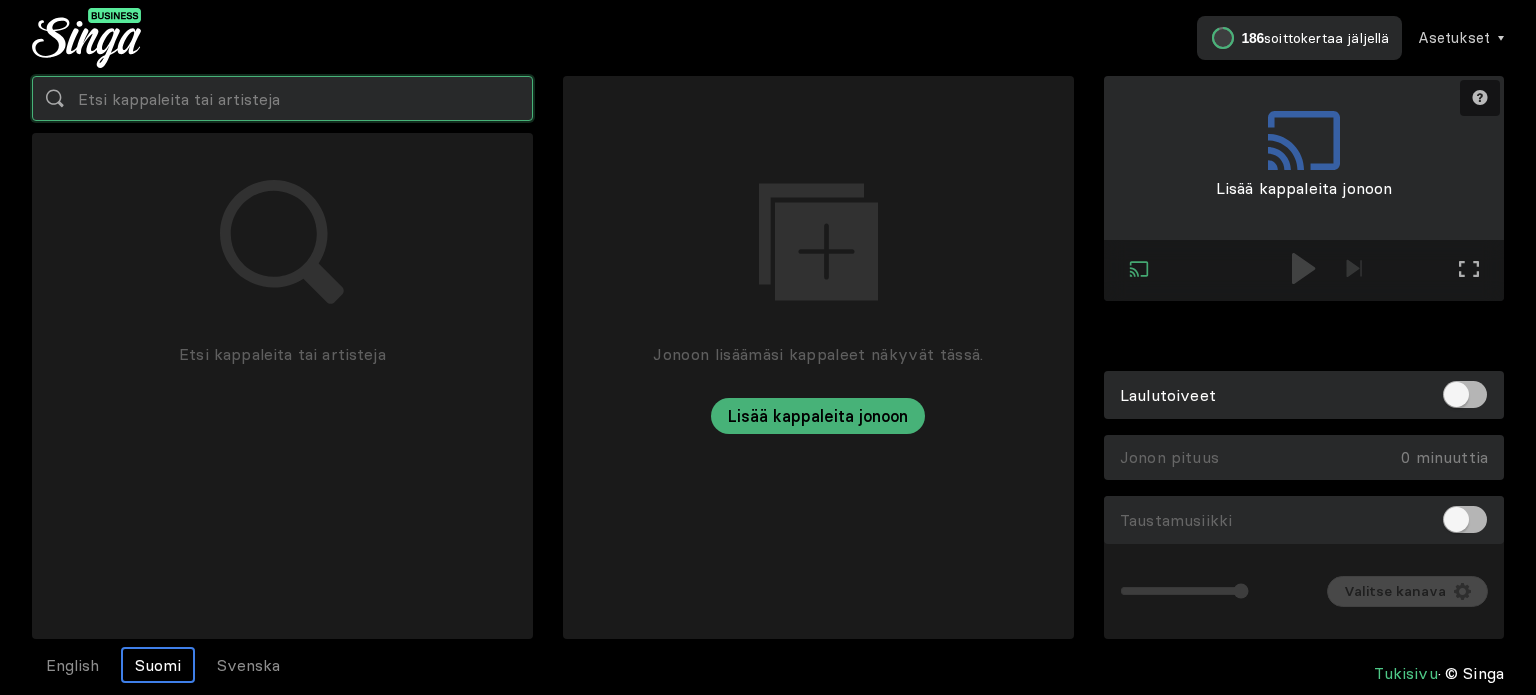 click at bounding box center [282, 98] 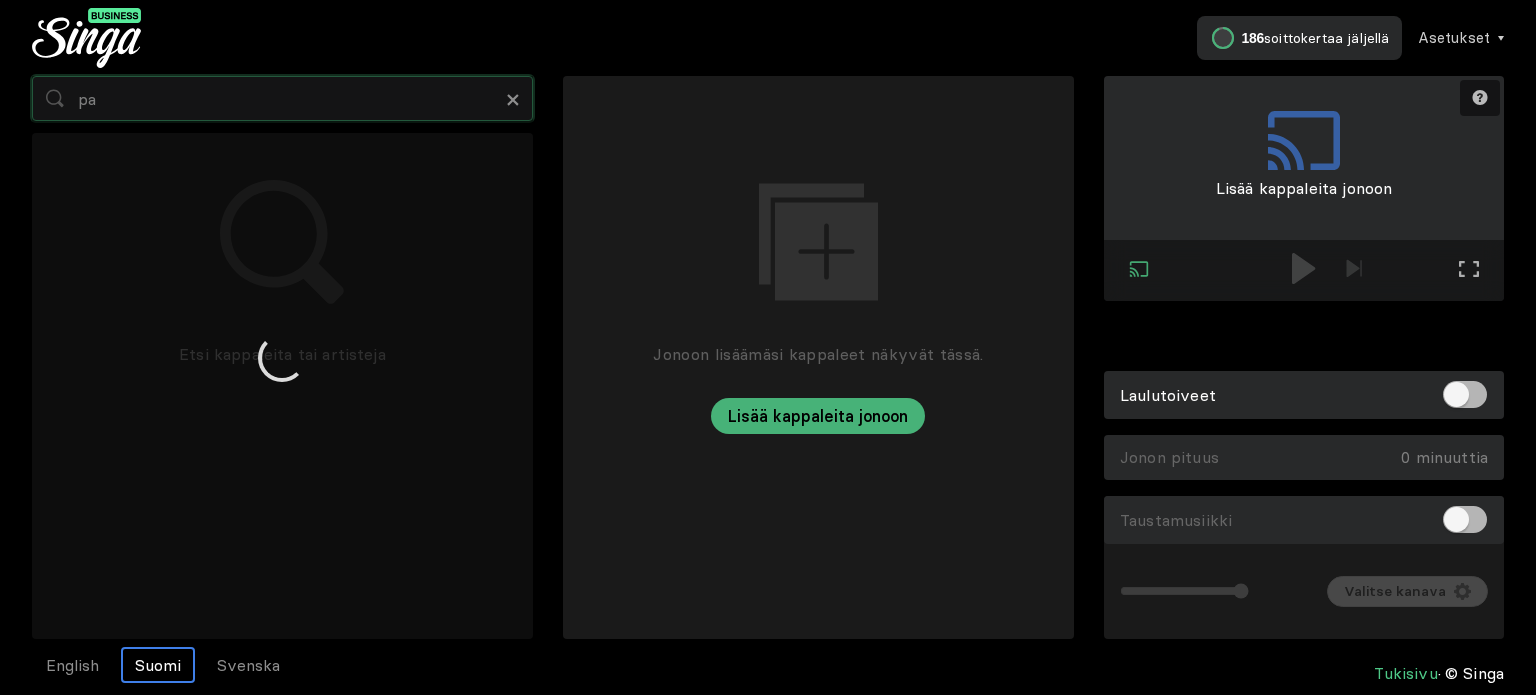 type on "p" 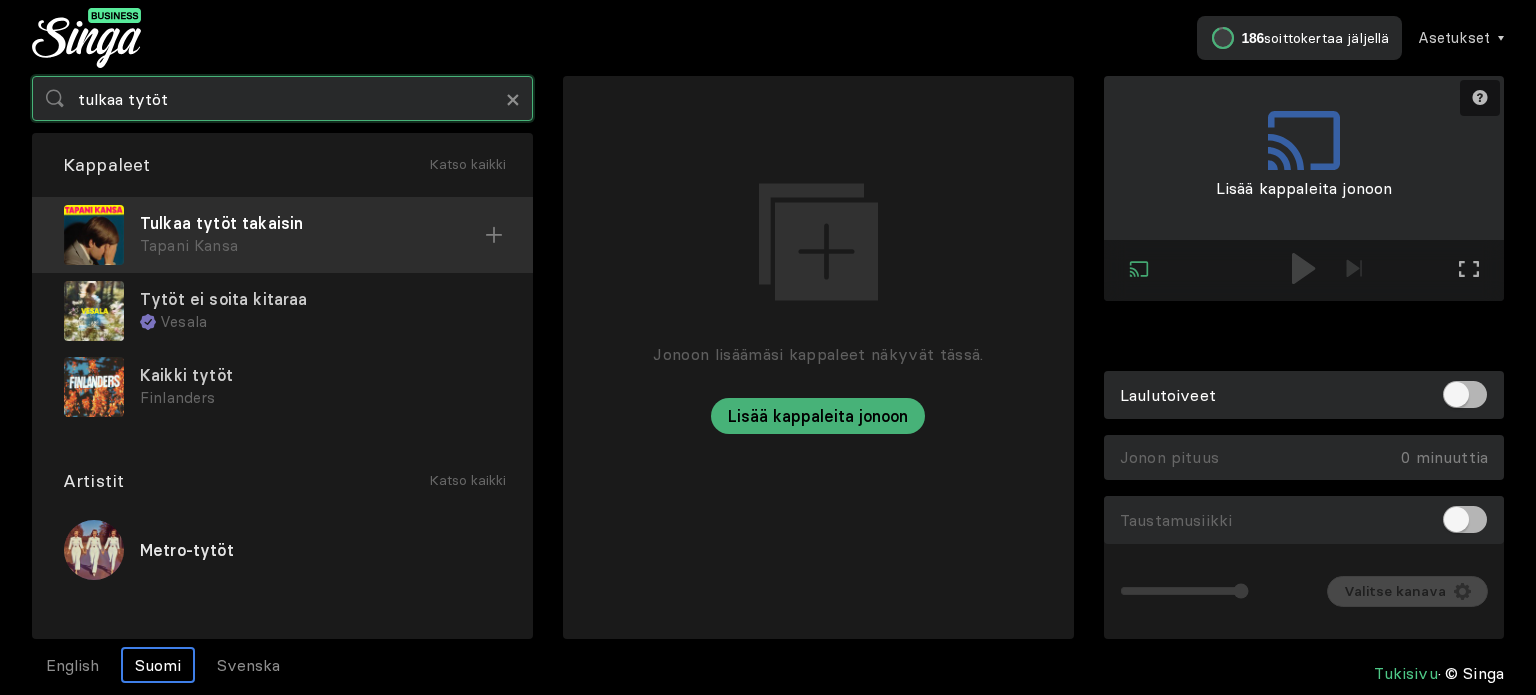 type on "tulkaa tytöt" 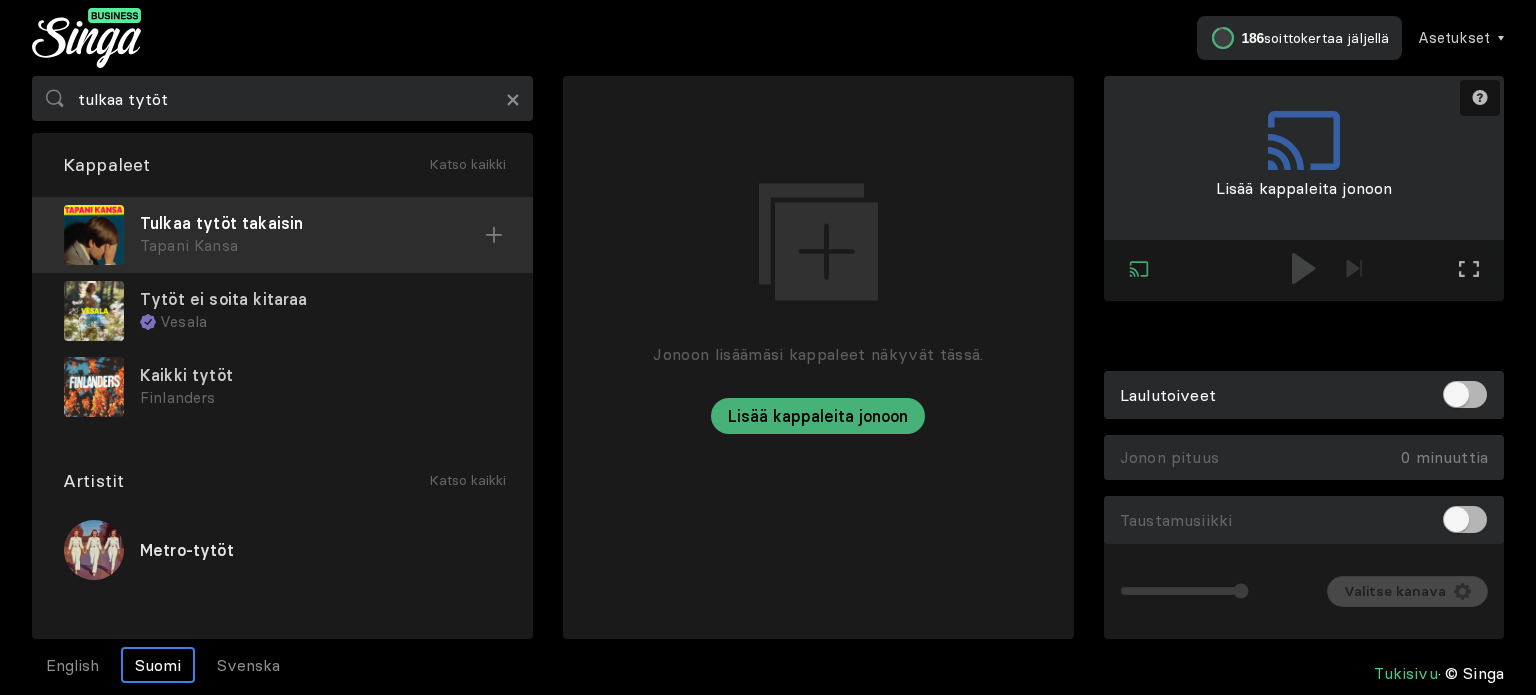 click on "Tulkaa tytöt takaisin" at bounding box center (312, 223) 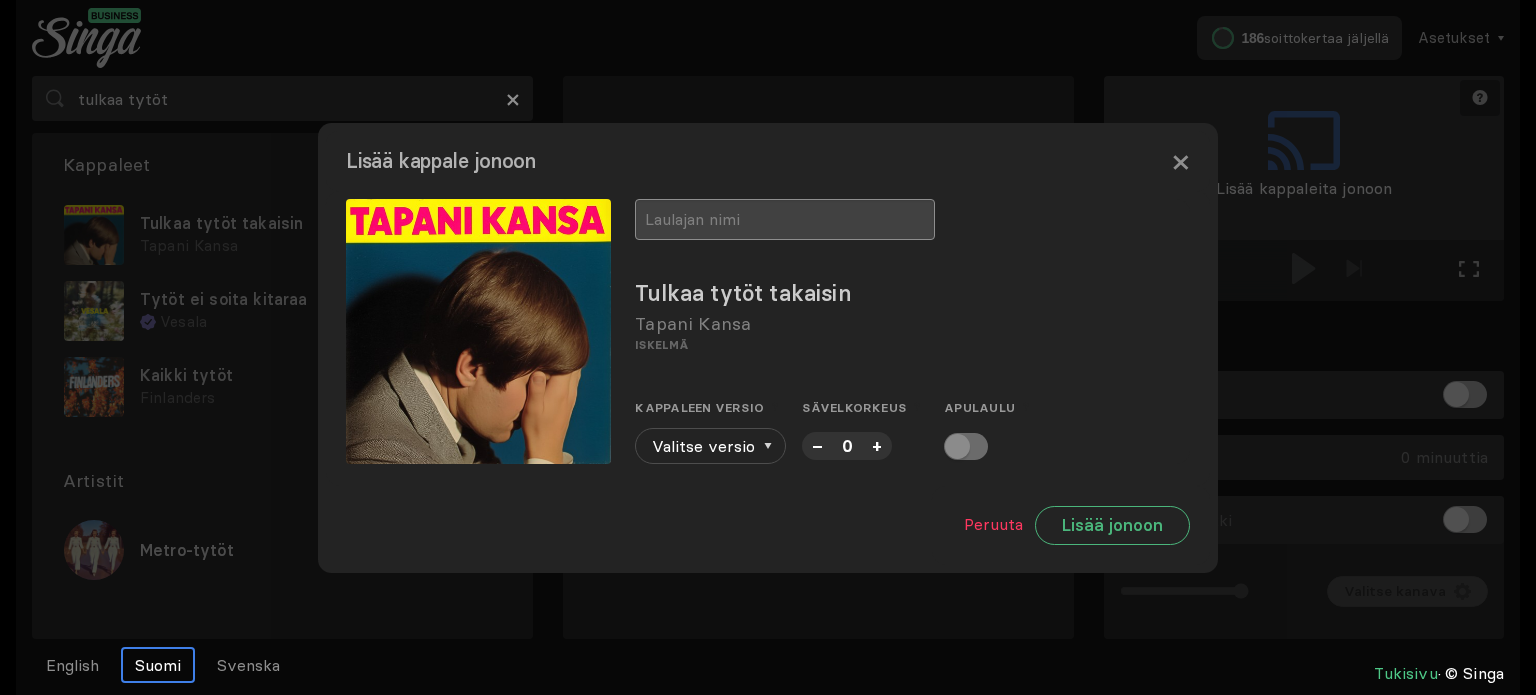 click at bounding box center (785, 219) 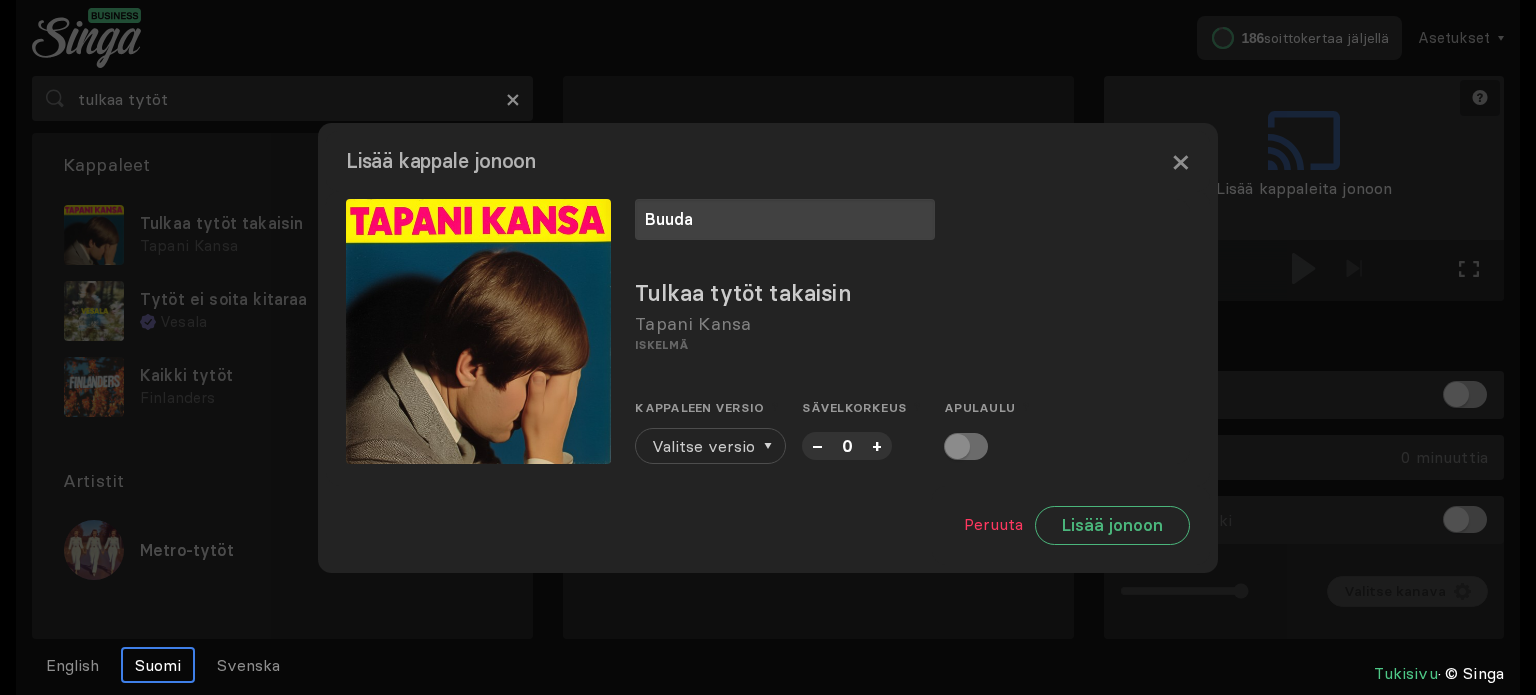 type on "Buuda" 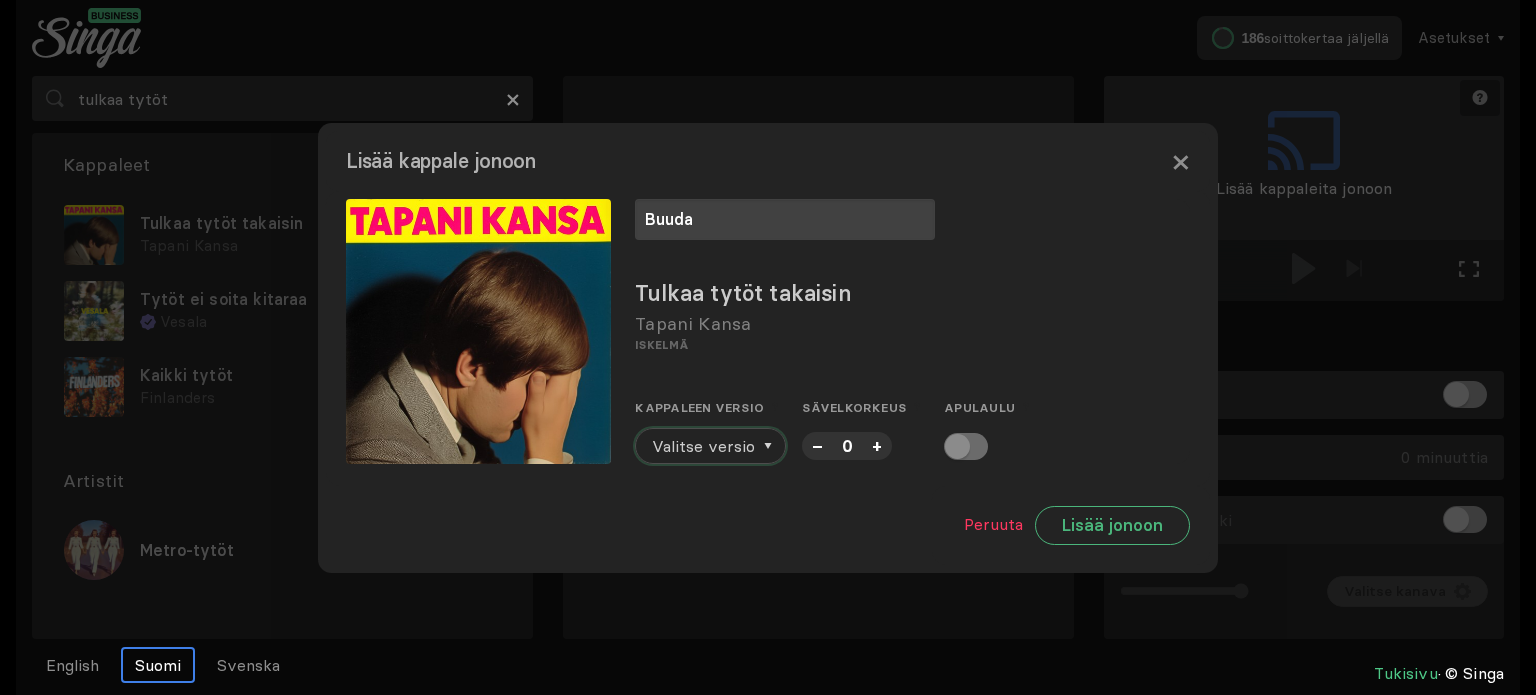 click on "Valitse versio" at bounding box center [703, 446] 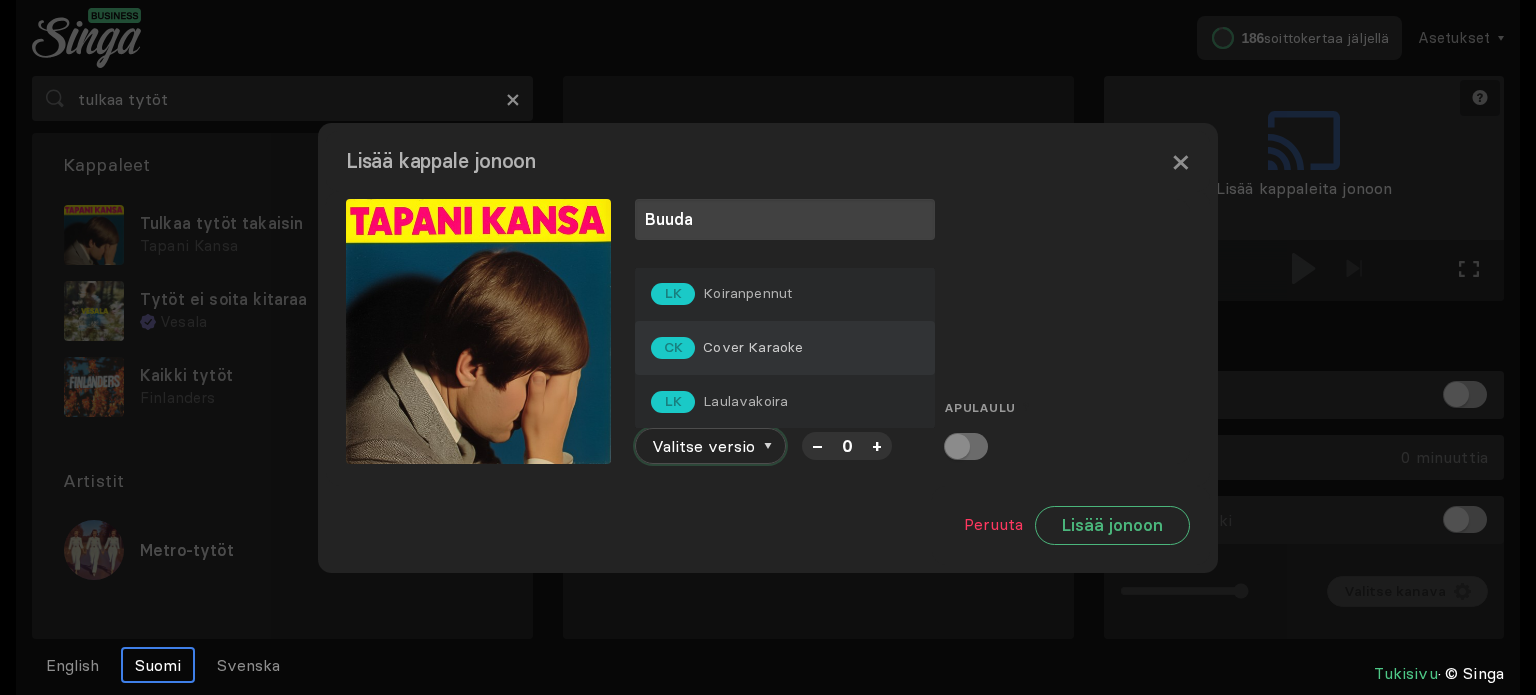 scroll, scrollTop: 0, scrollLeft: 0, axis: both 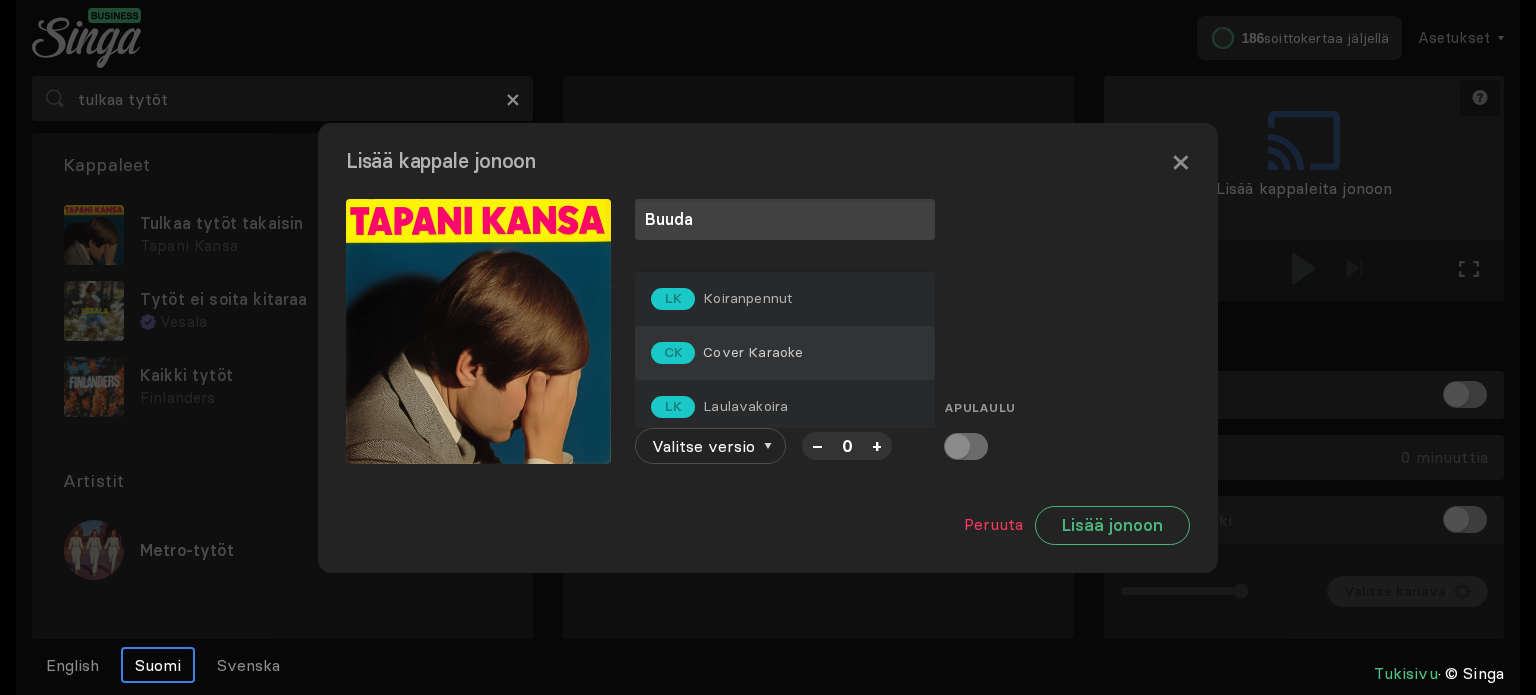 click on "Cover Karaoke" at bounding box center (747, 298) 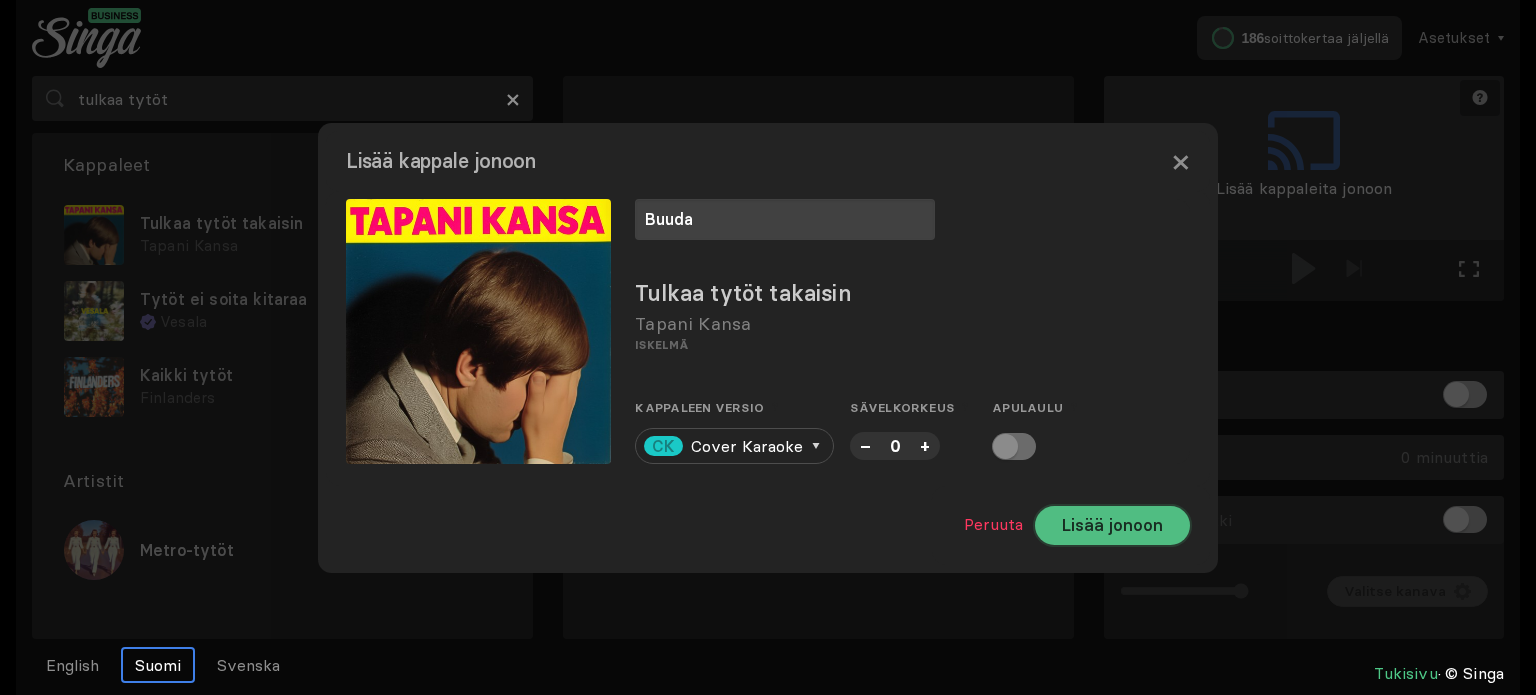 click on "Lisää jonoon" at bounding box center [1112, 525] 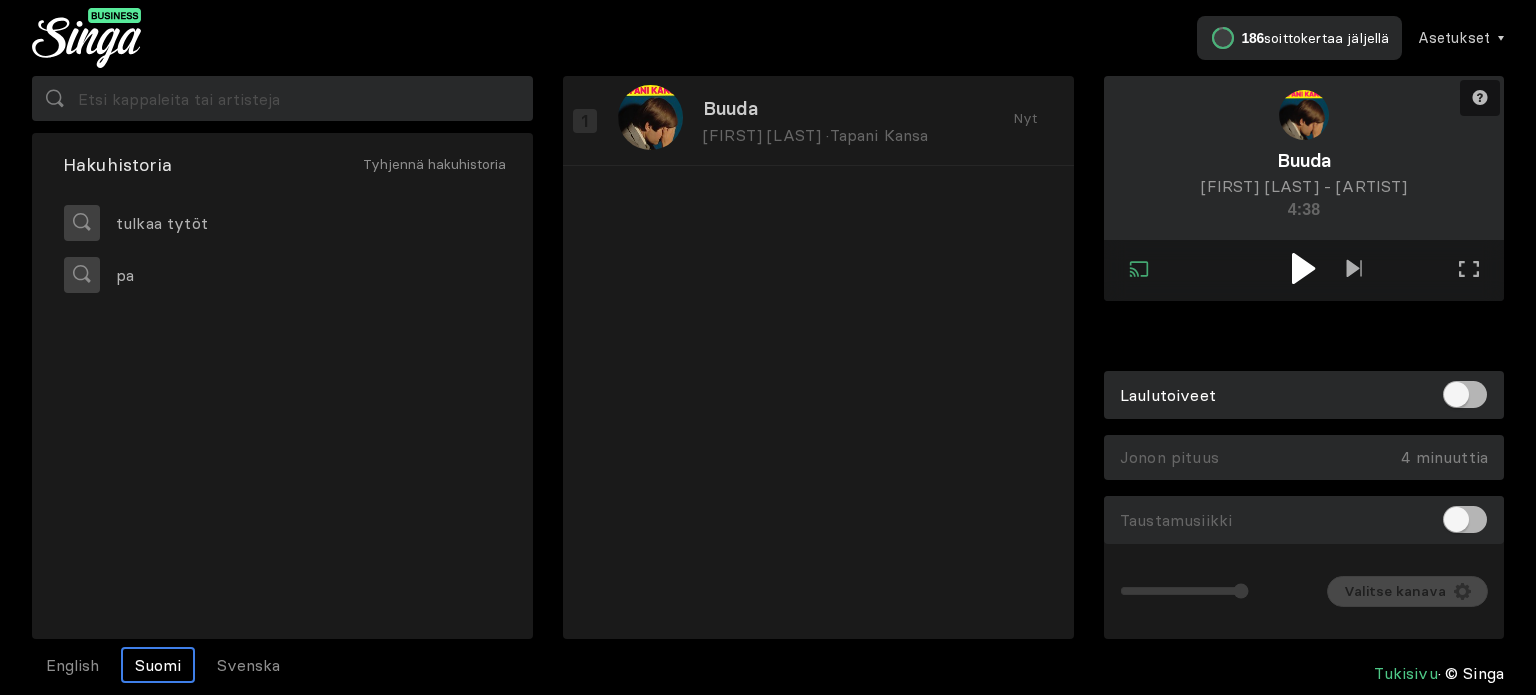 click at bounding box center [1304, 268] 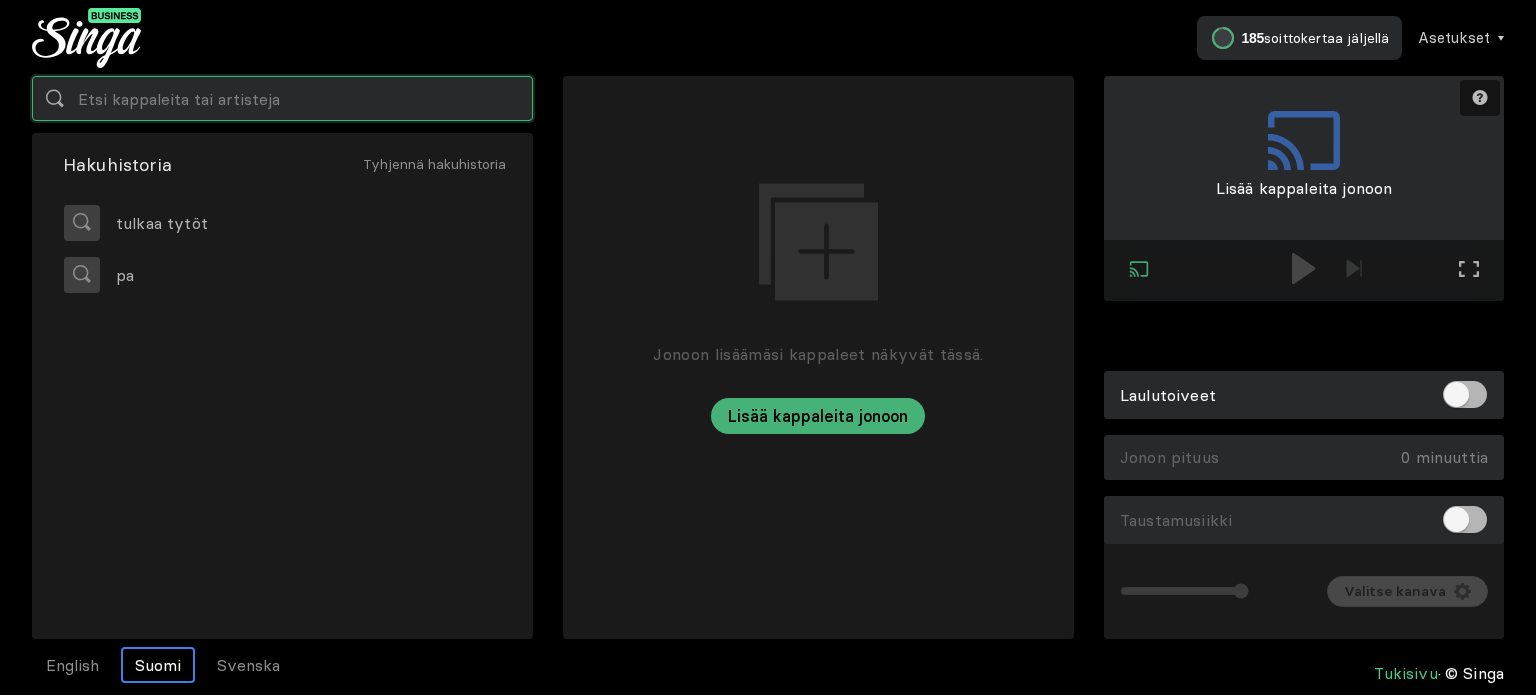 click at bounding box center (282, 98) 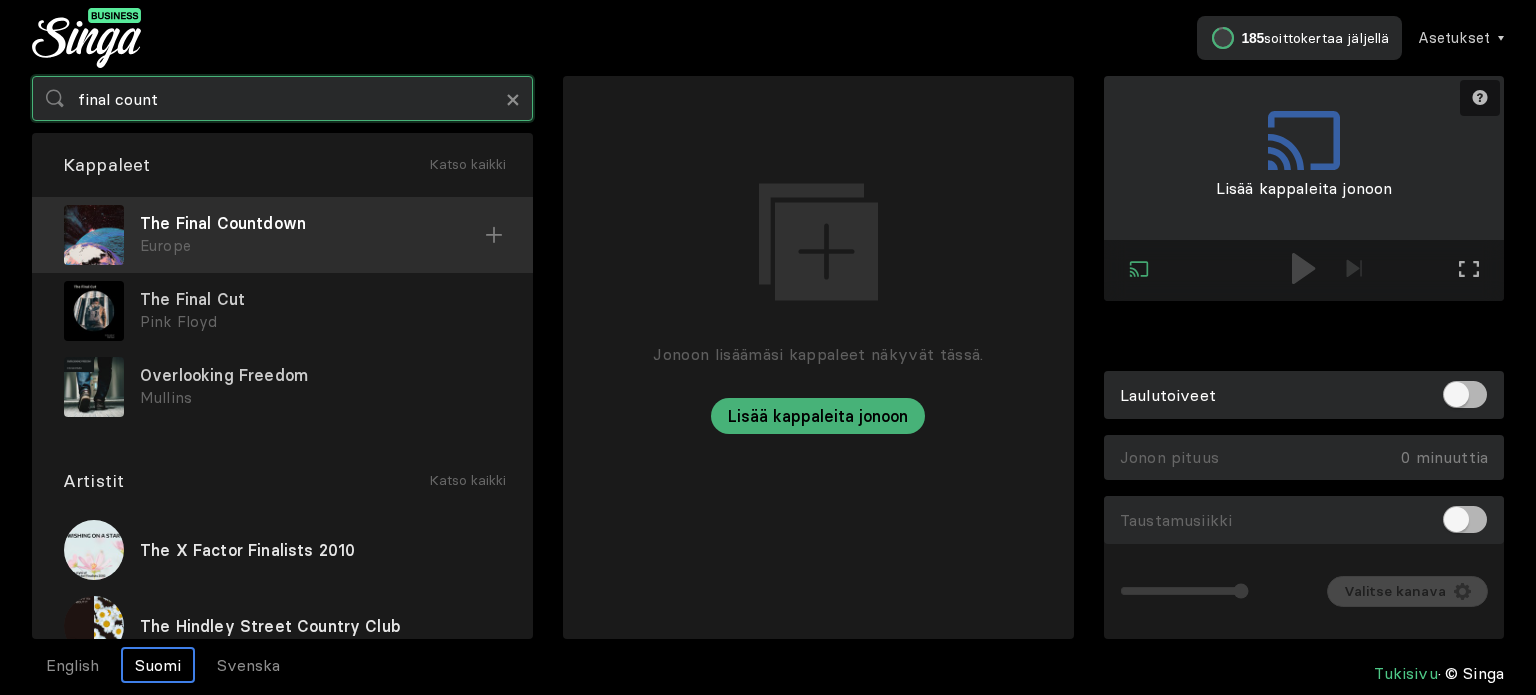 type on "final count" 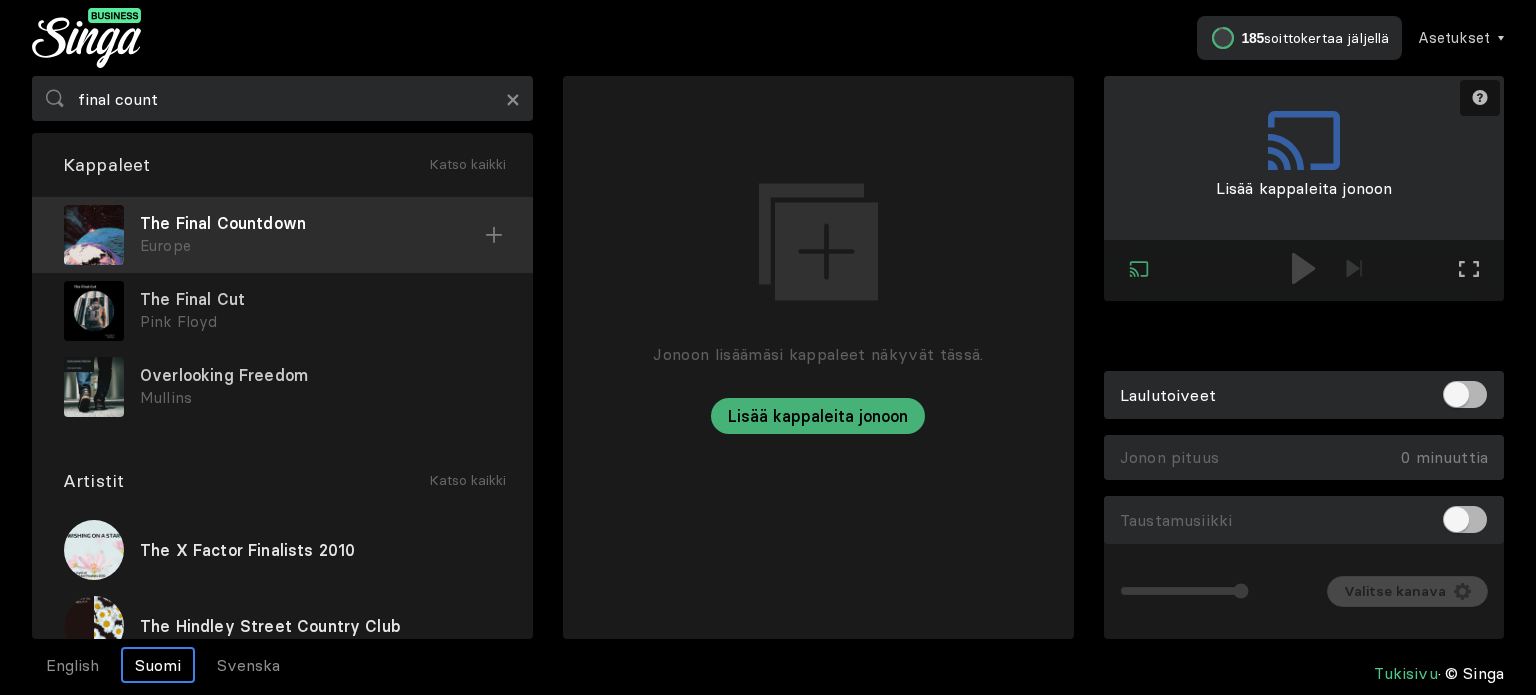 click on "The Final Countdown" at bounding box center [312, 223] 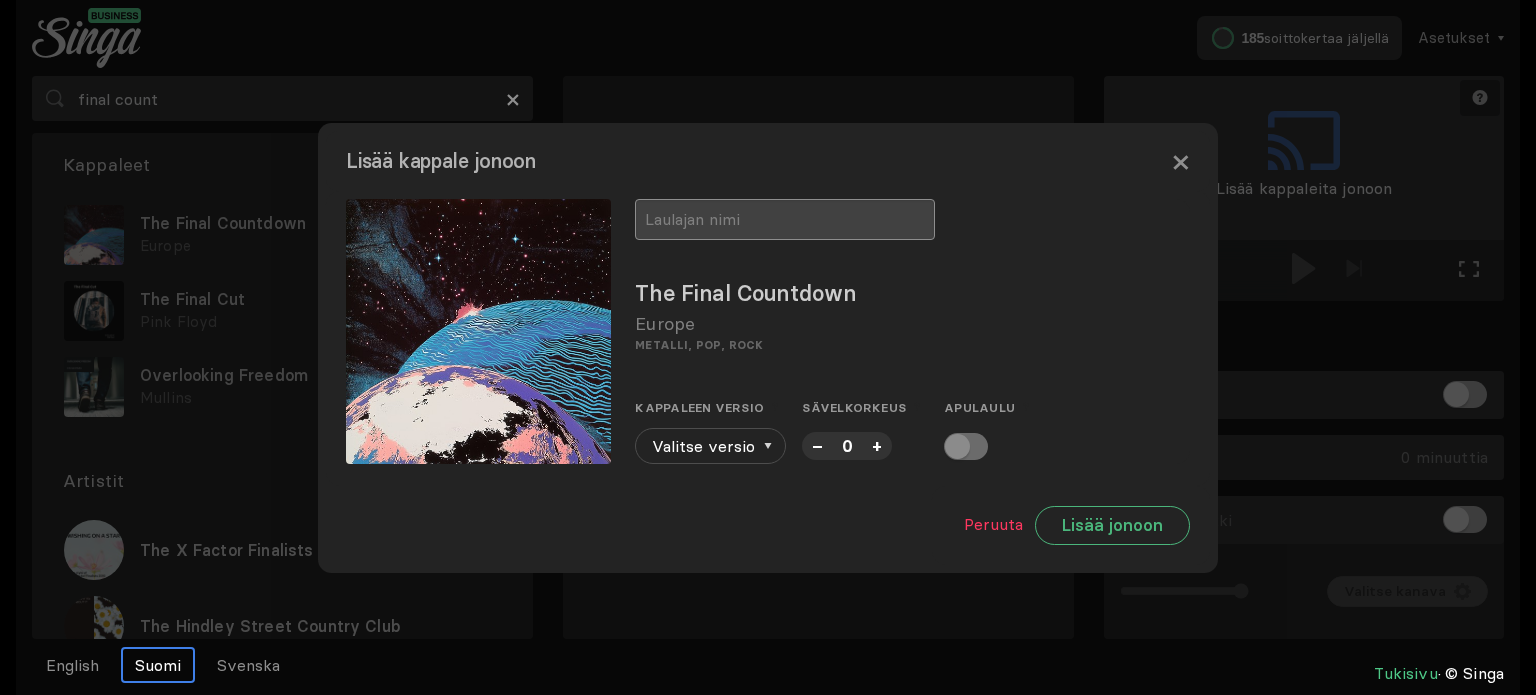 click at bounding box center (785, 219) 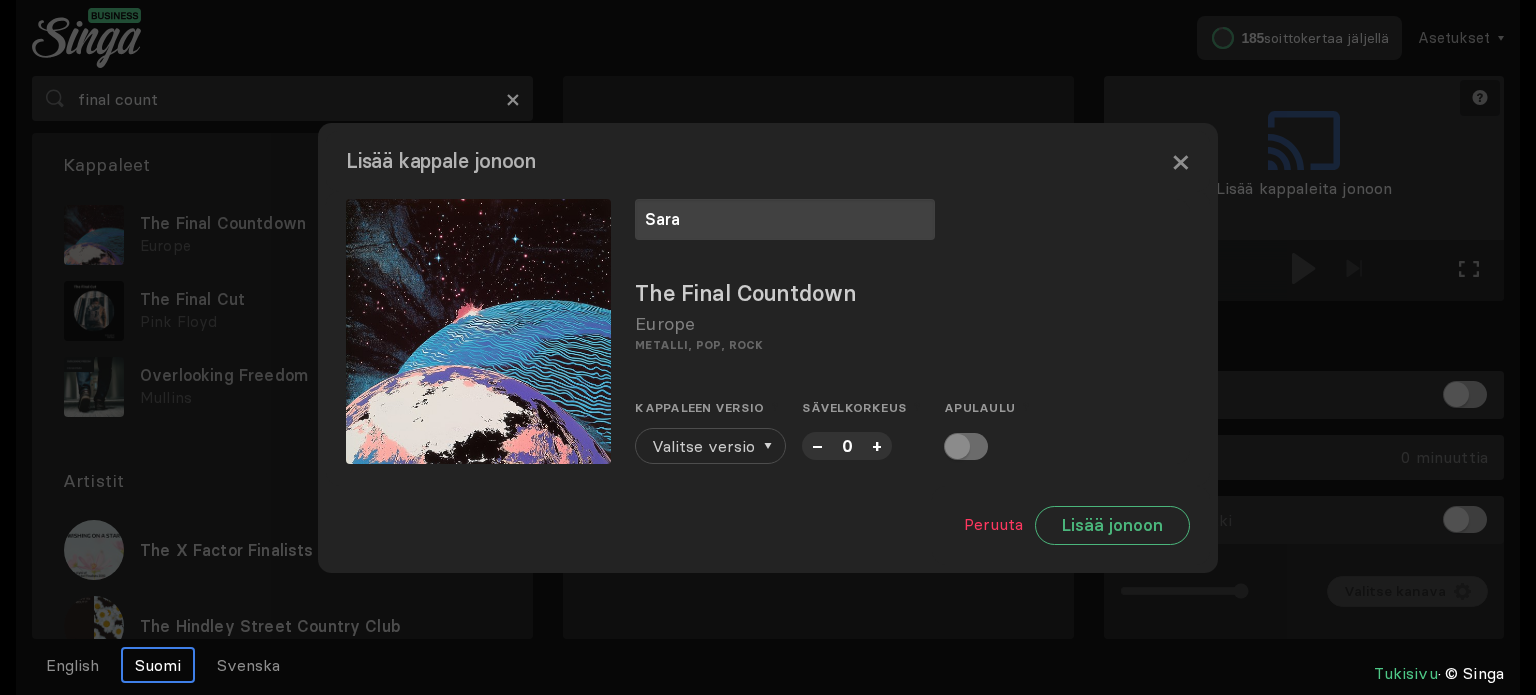 type on "Sara" 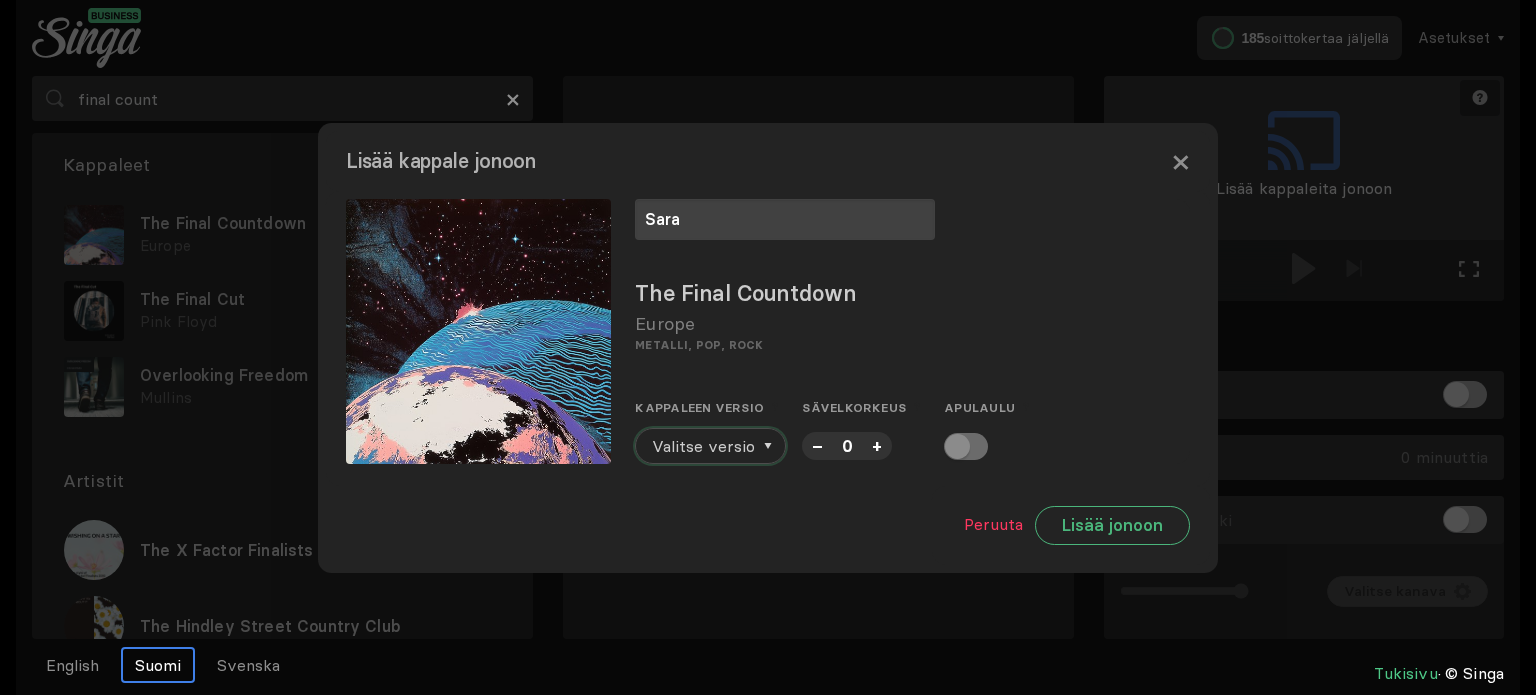 click on "Valitse versio" at bounding box center [703, 446] 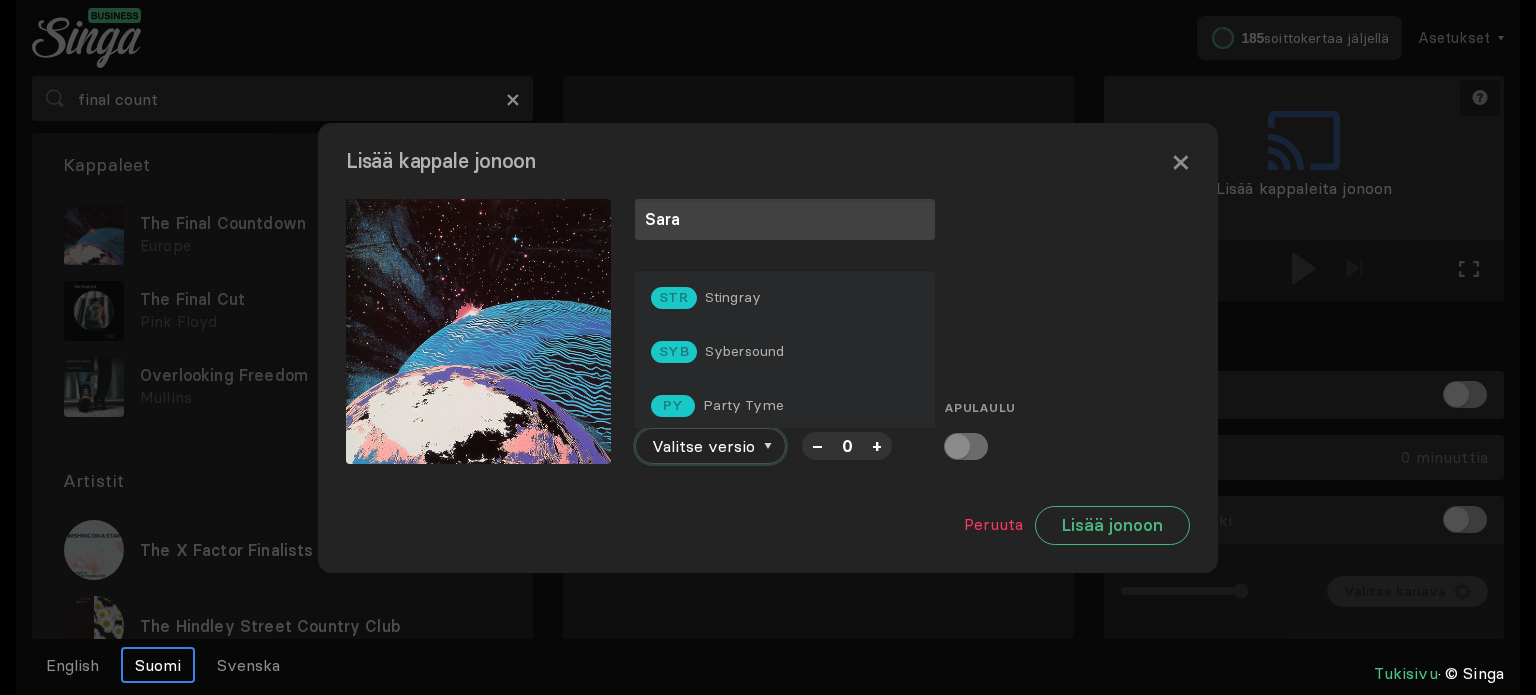 scroll, scrollTop: 0, scrollLeft: 0, axis: both 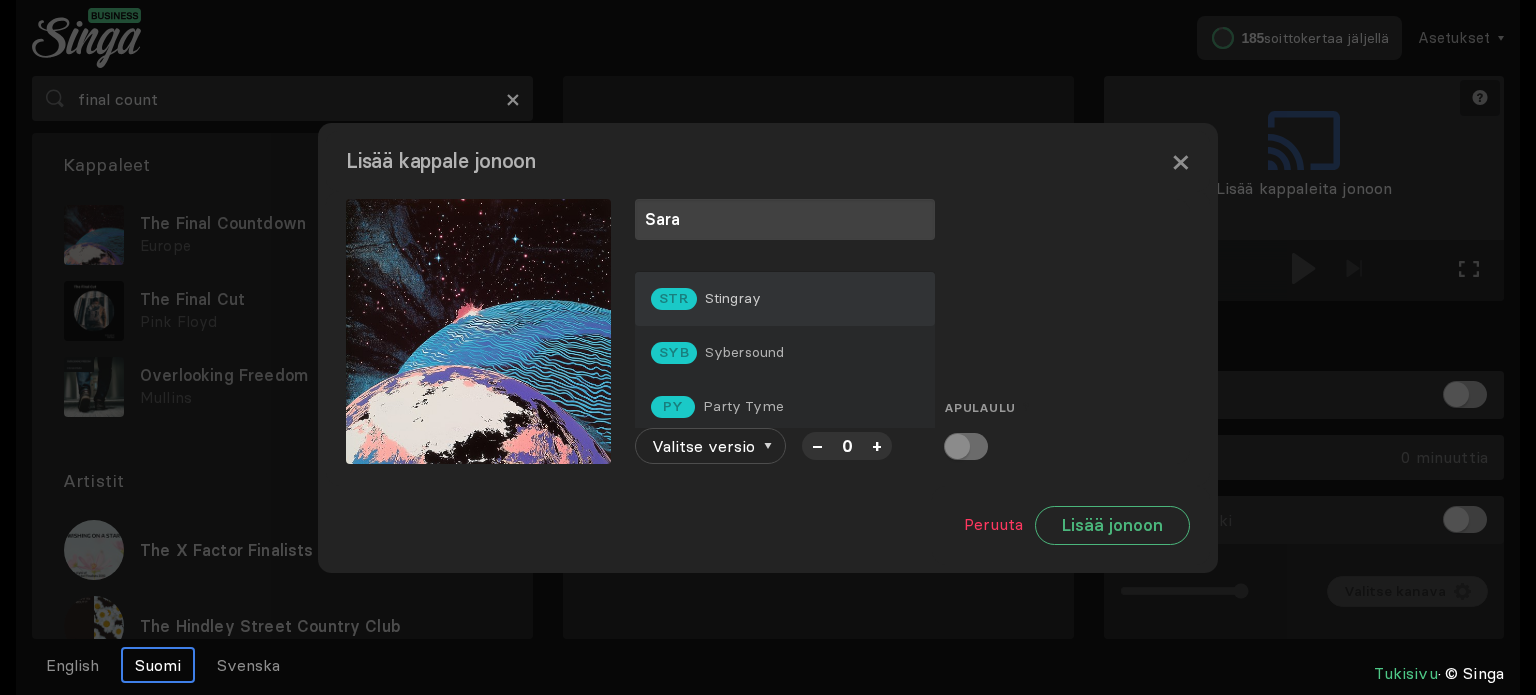 click on "STR Stingray" at bounding box center [785, 299] 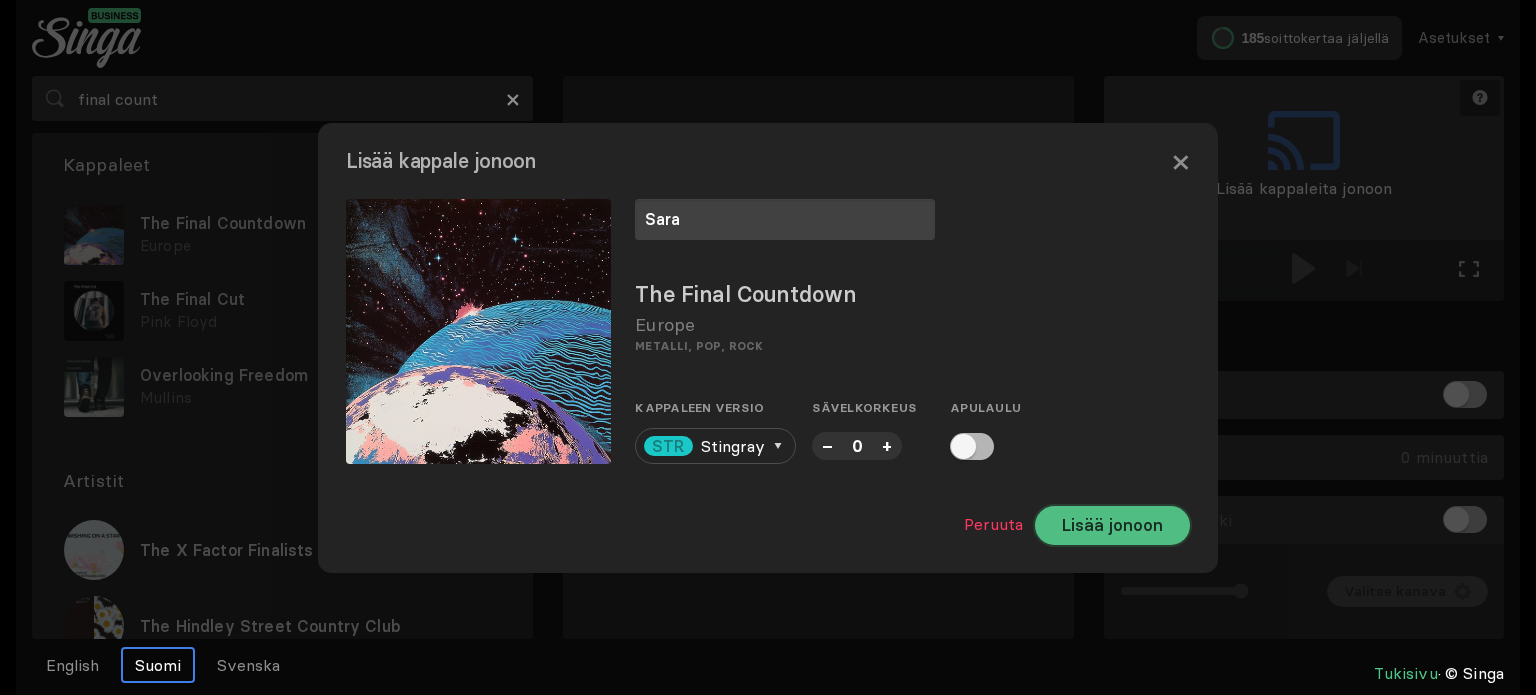 click on "Lisää jonoon" at bounding box center [1112, 525] 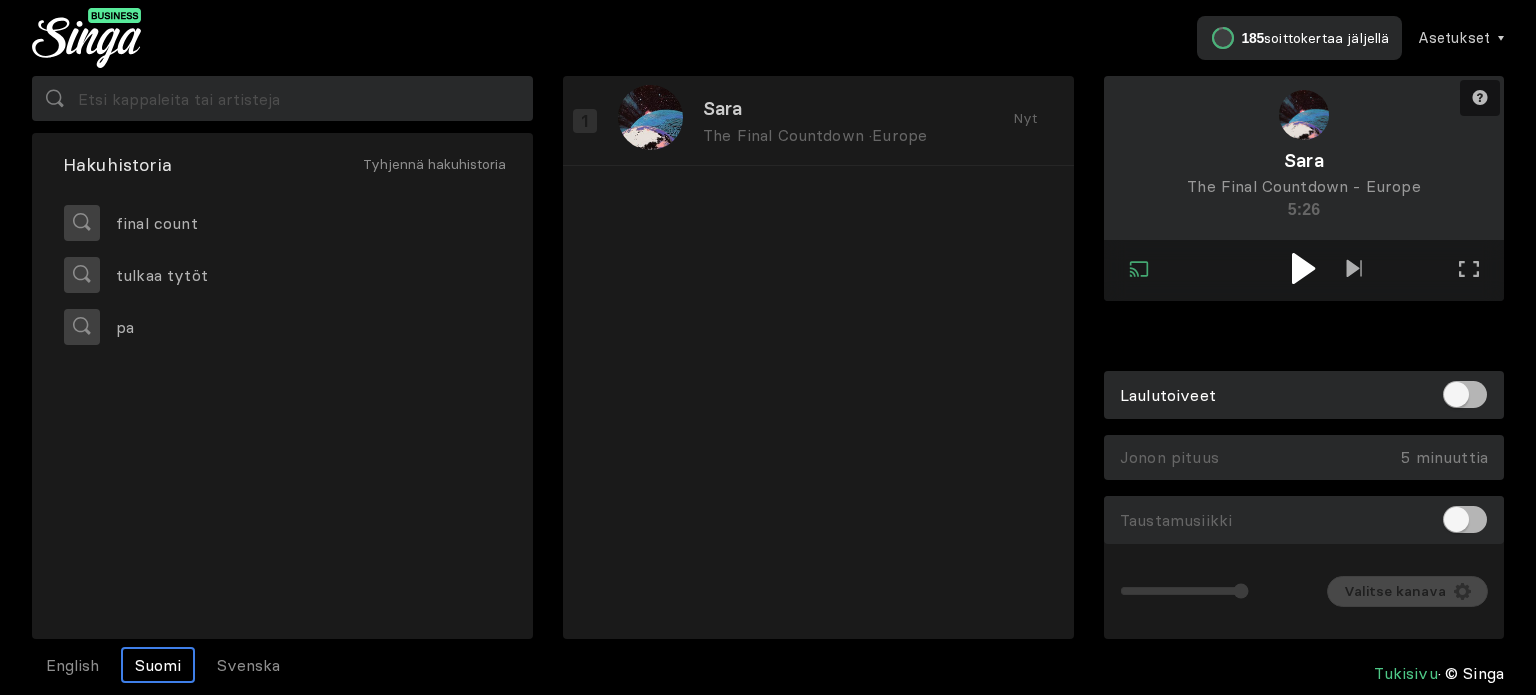 click at bounding box center [1303, 268] 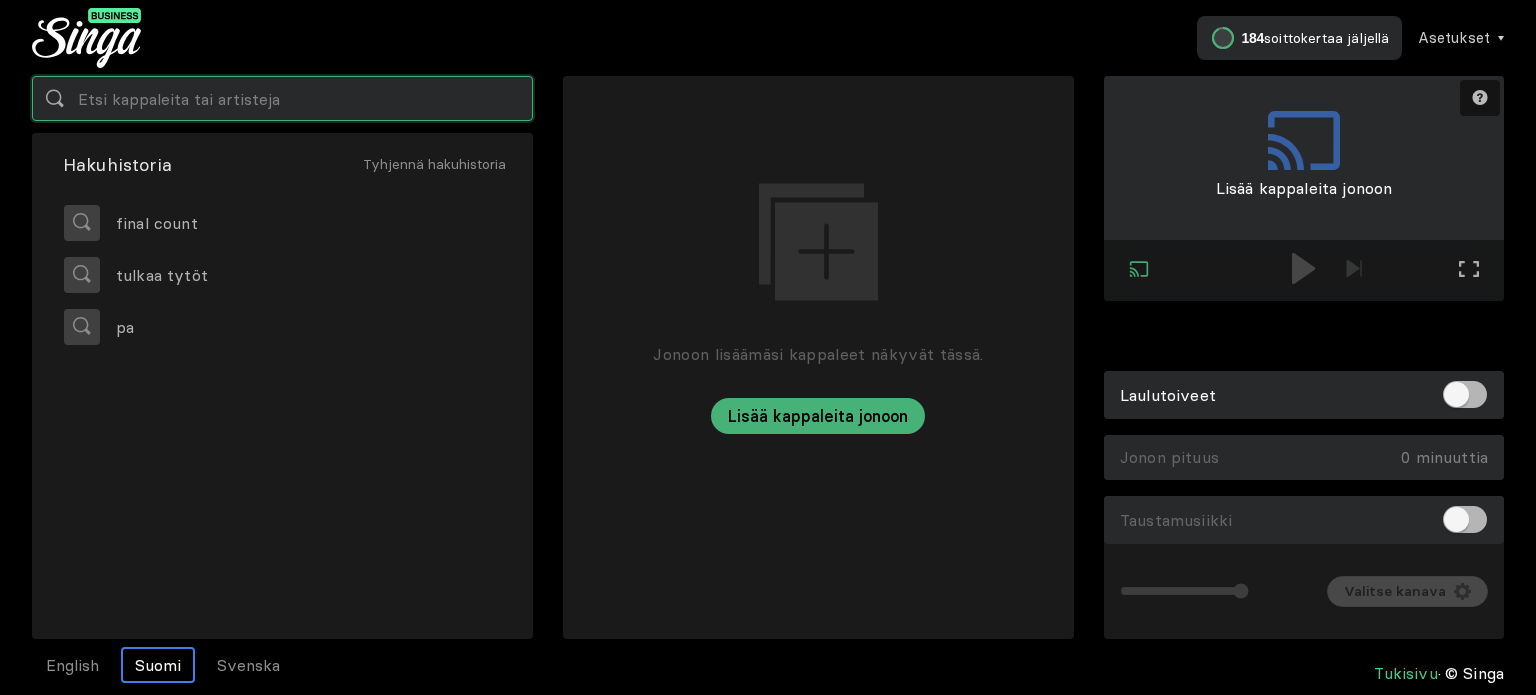 click at bounding box center (282, 98) 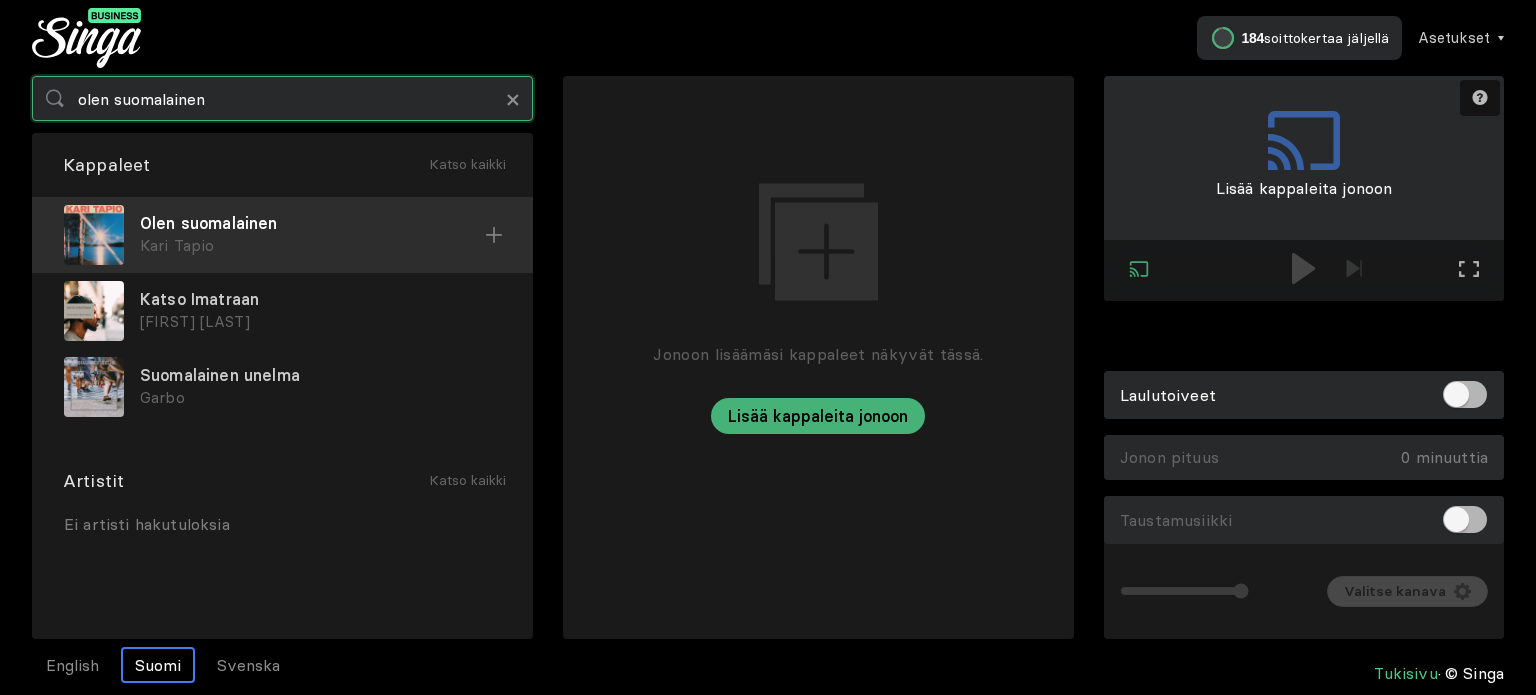 type on "olen suomalainen" 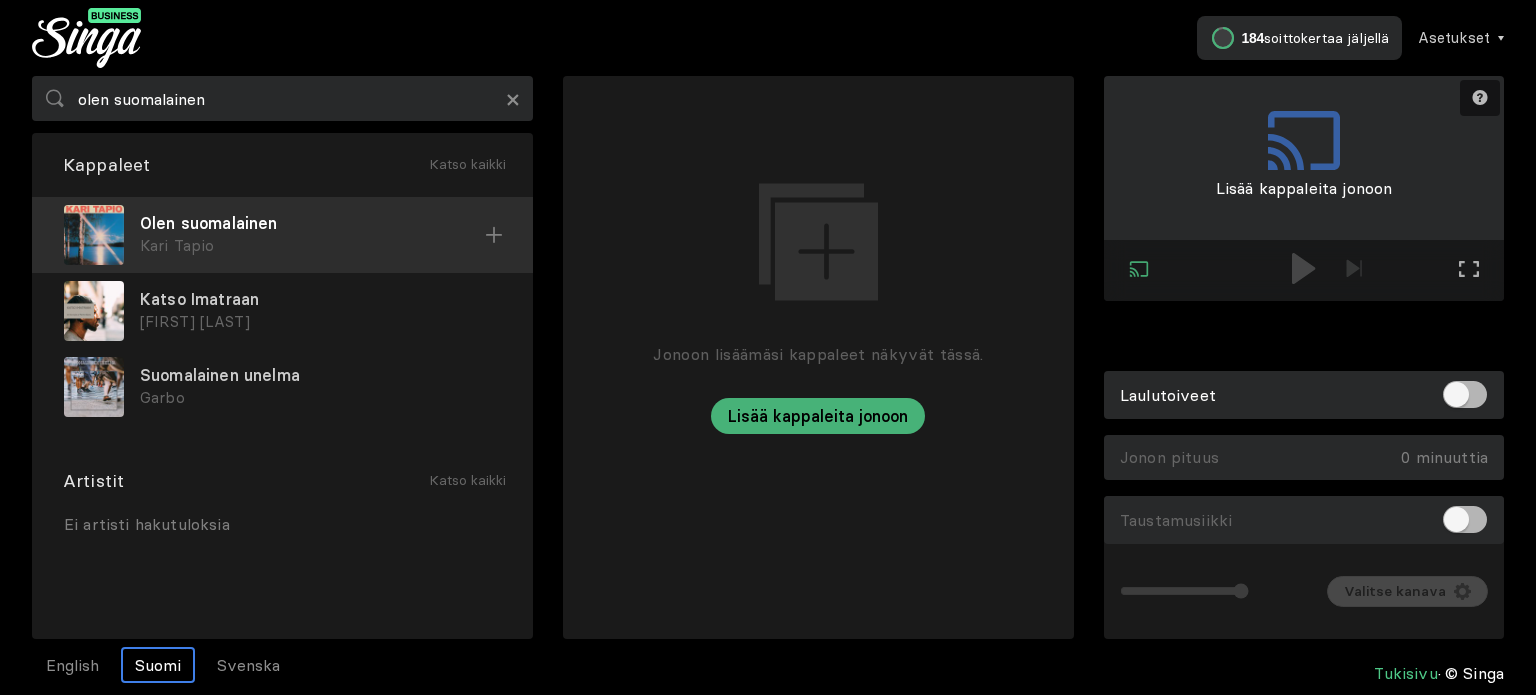 click on "Kari Tapio" at bounding box center [312, 246] 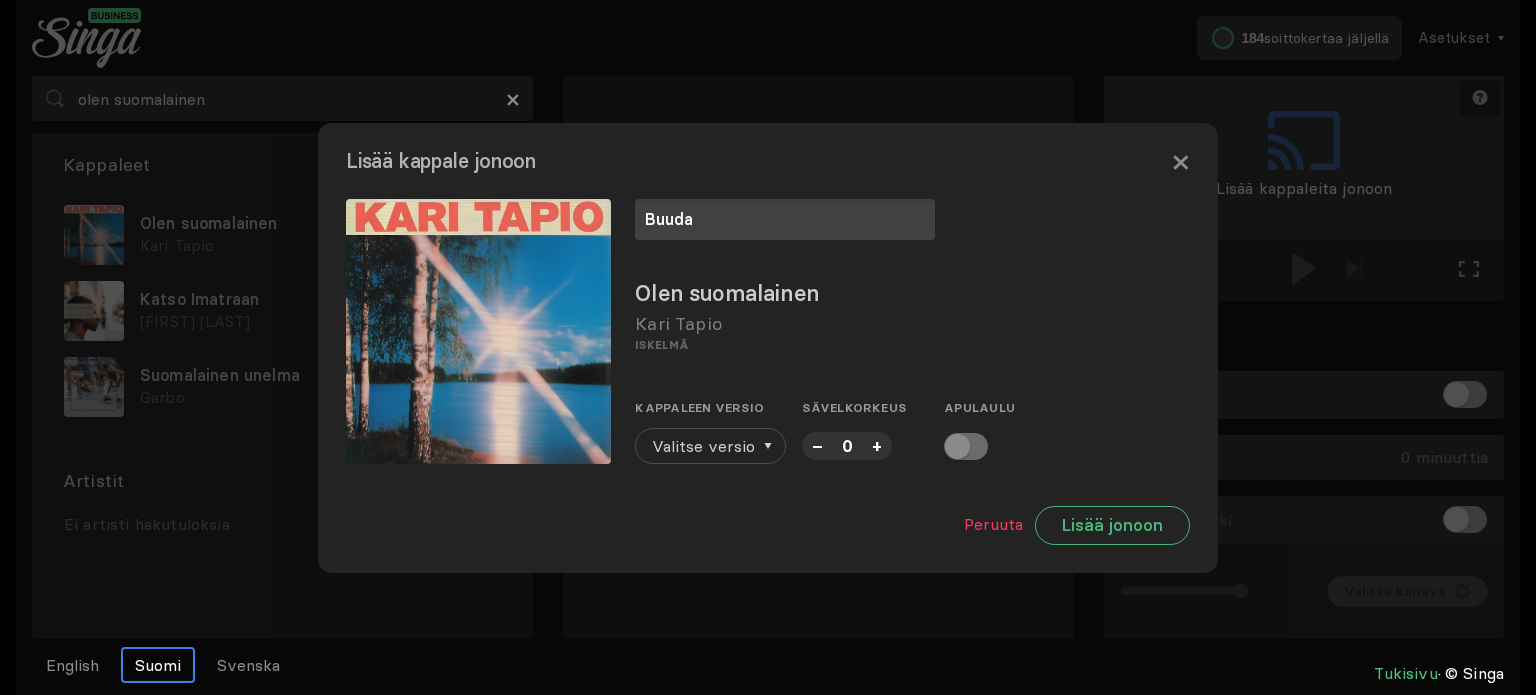 type on "Buuda" 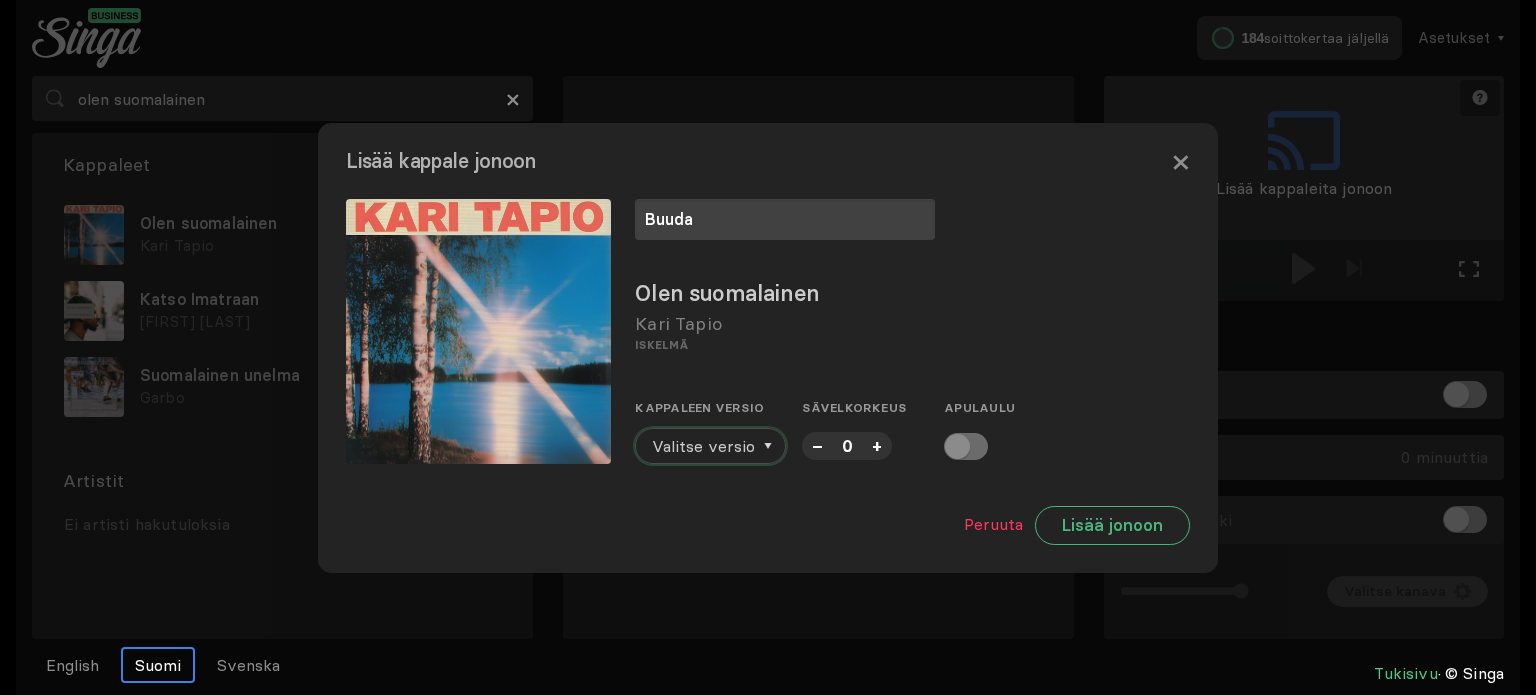 click on "Valitse versio" at bounding box center [703, 446] 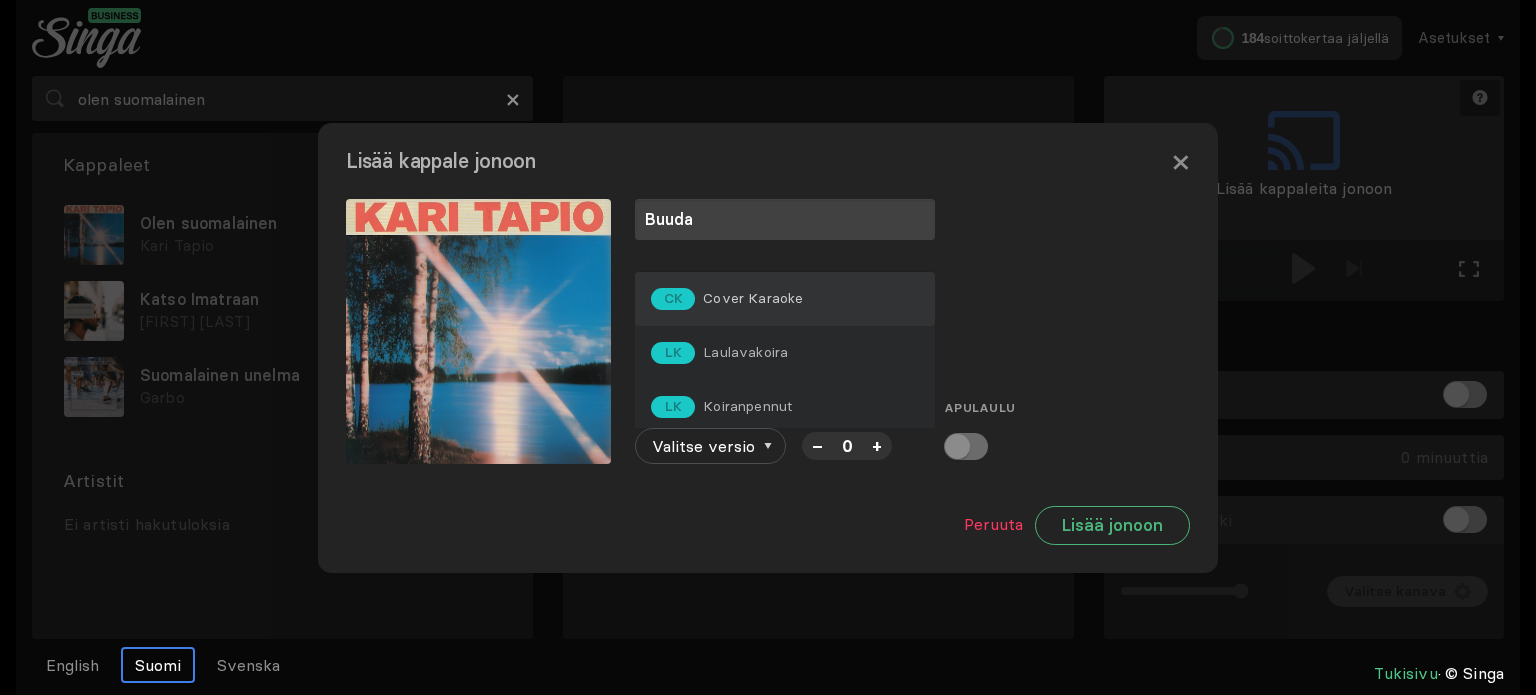 click on "Cover Karaoke" at bounding box center [753, 298] 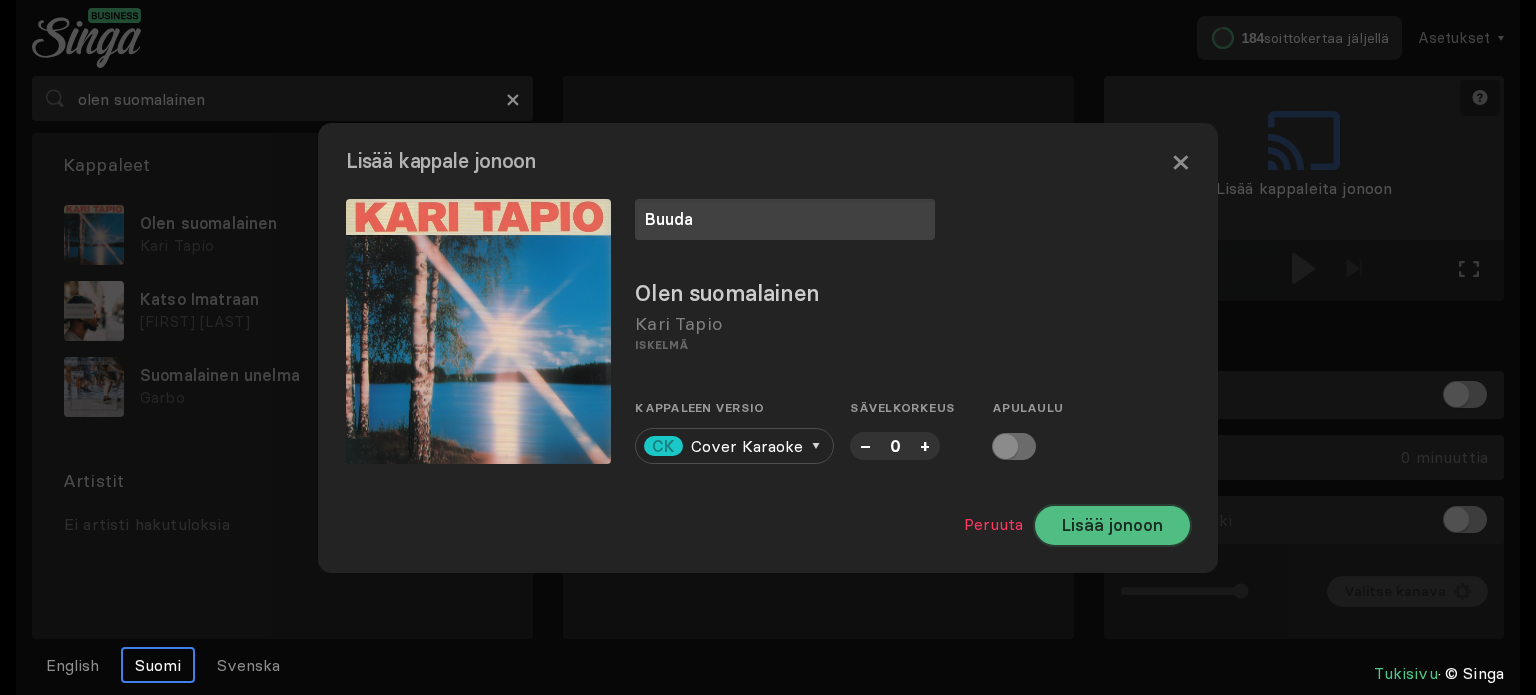 click on "Lisää jonoon" at bounding box center [1112, 525] 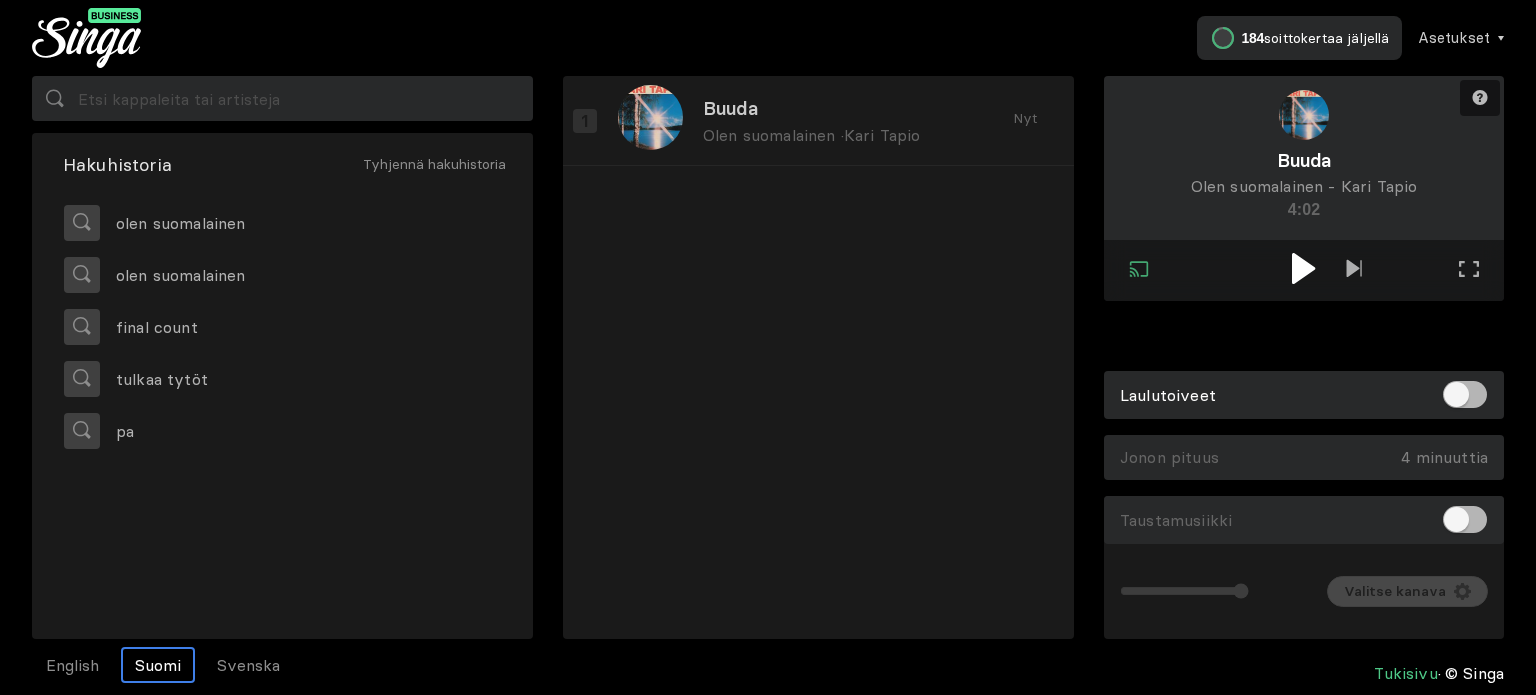click at bounding box center [1303, 268] 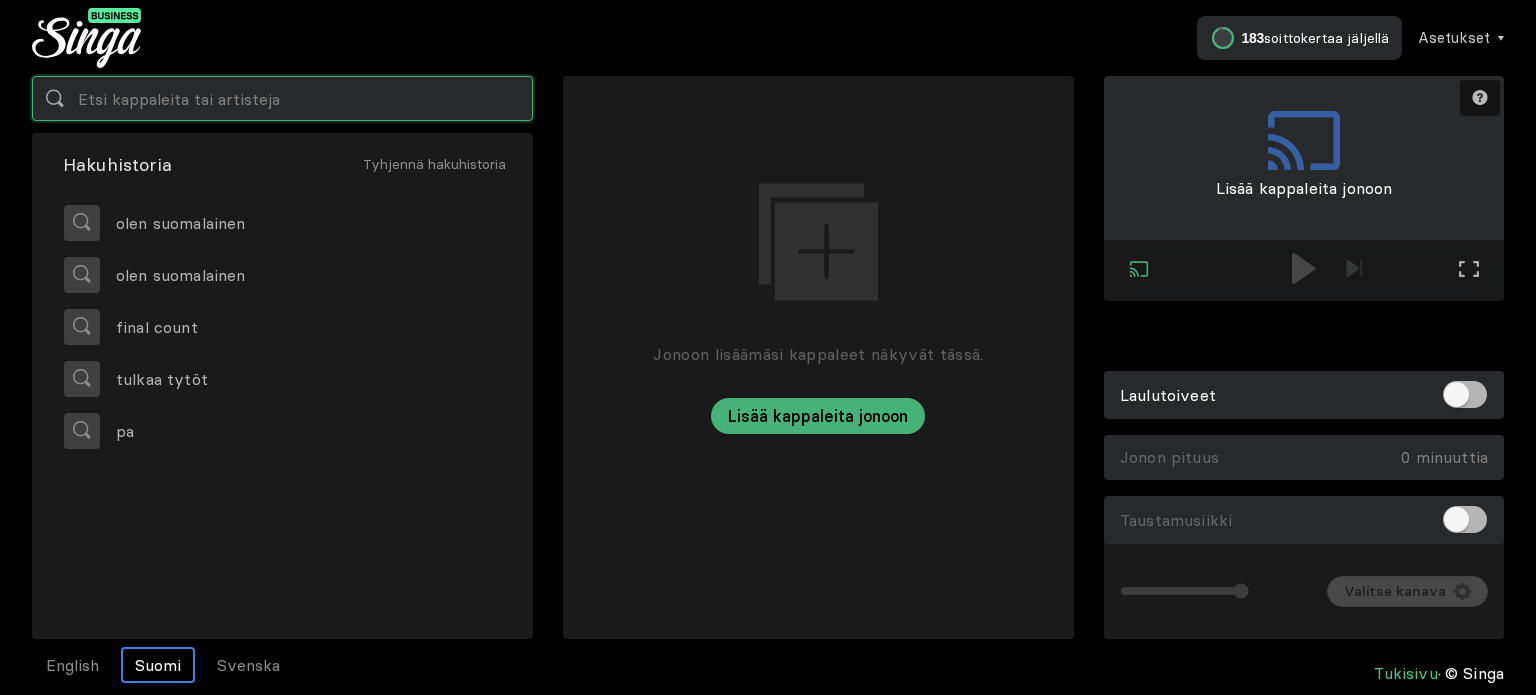 click at bounding box center (282, 98) 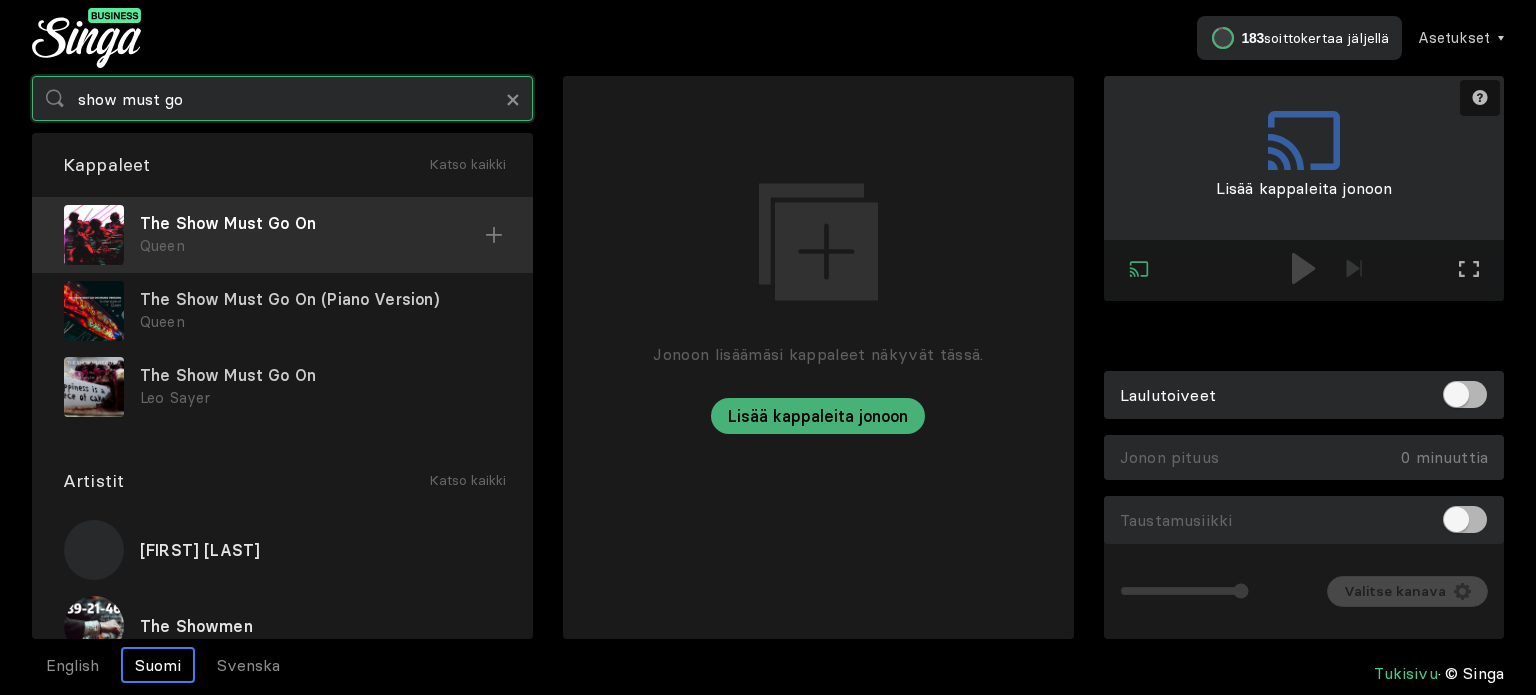 type on "show must go" 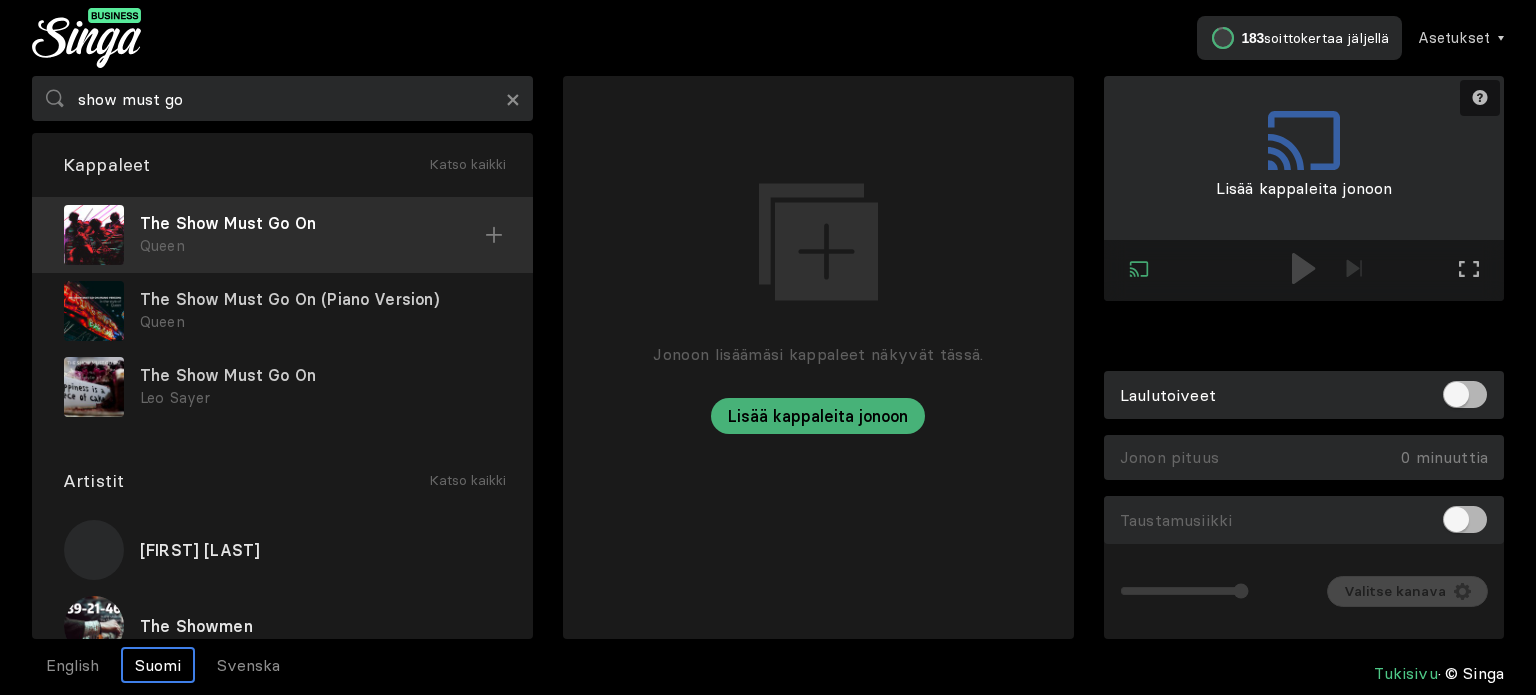 click on "The Show Must Go On" at bounding box center (312, 223) 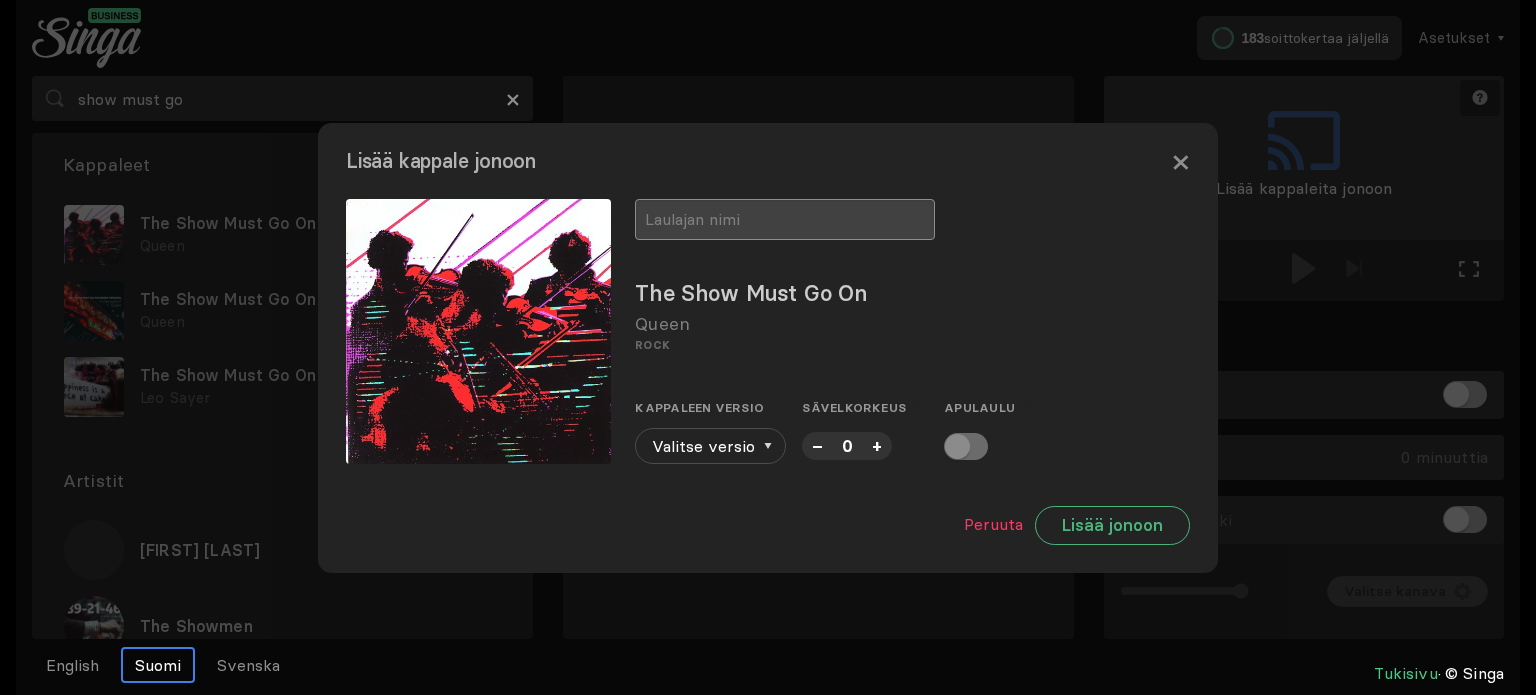 click at bounding box center [785, 219] 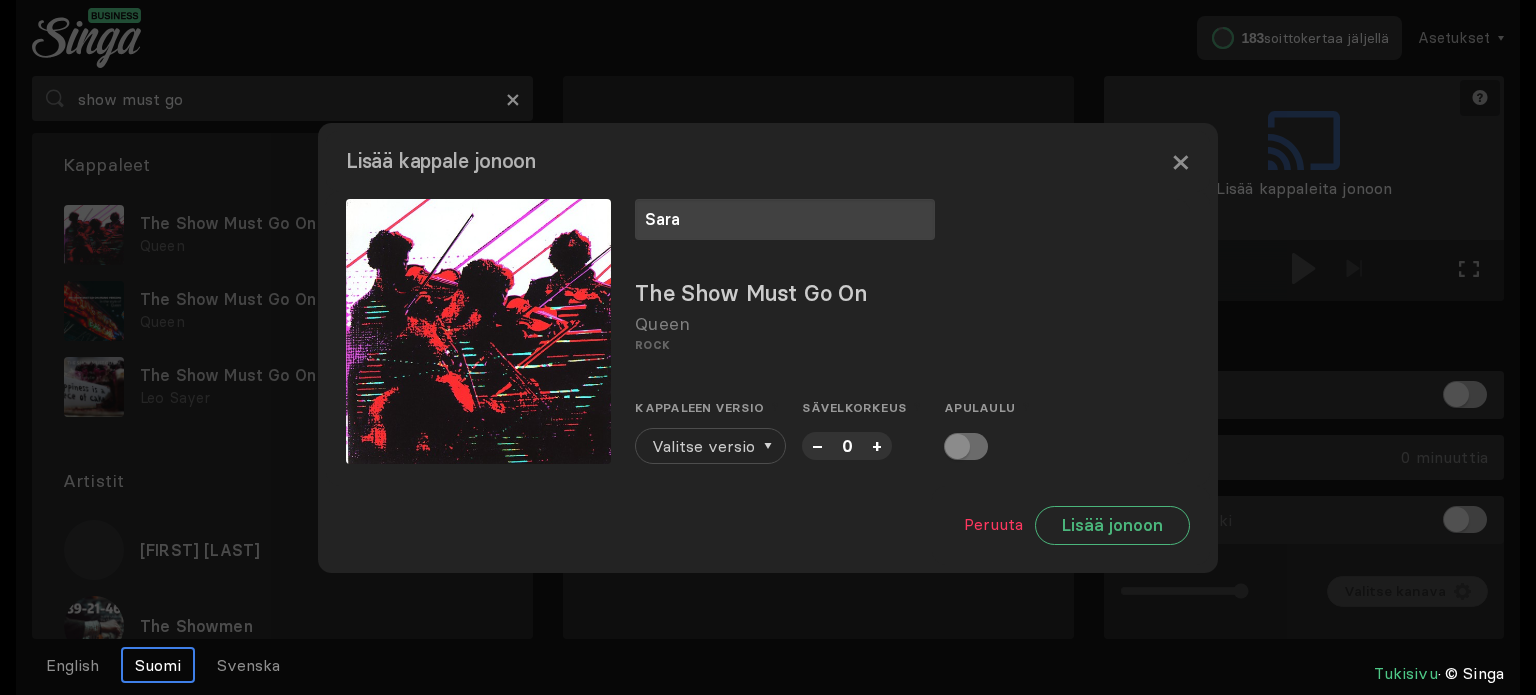 type on "Sara" 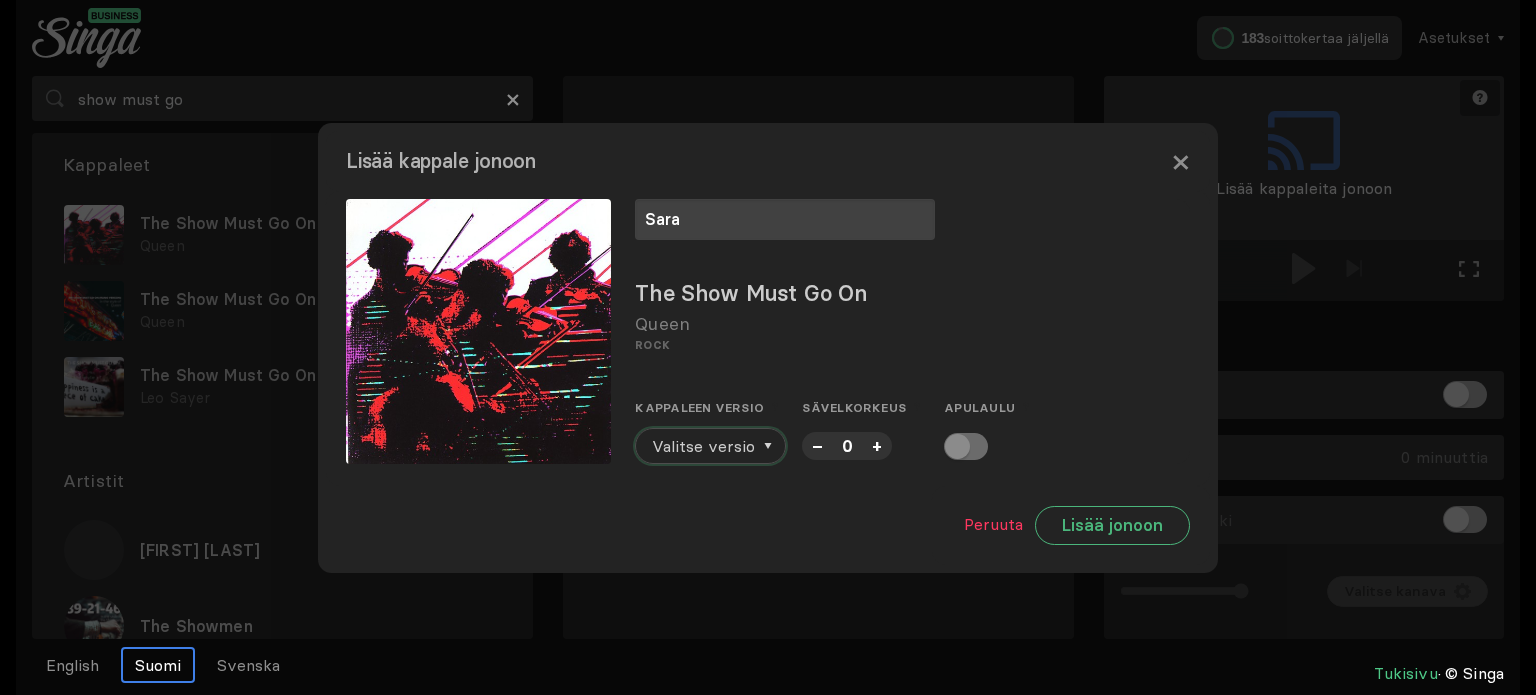 click on "Valitse versio" at bounding box center [703, 446] 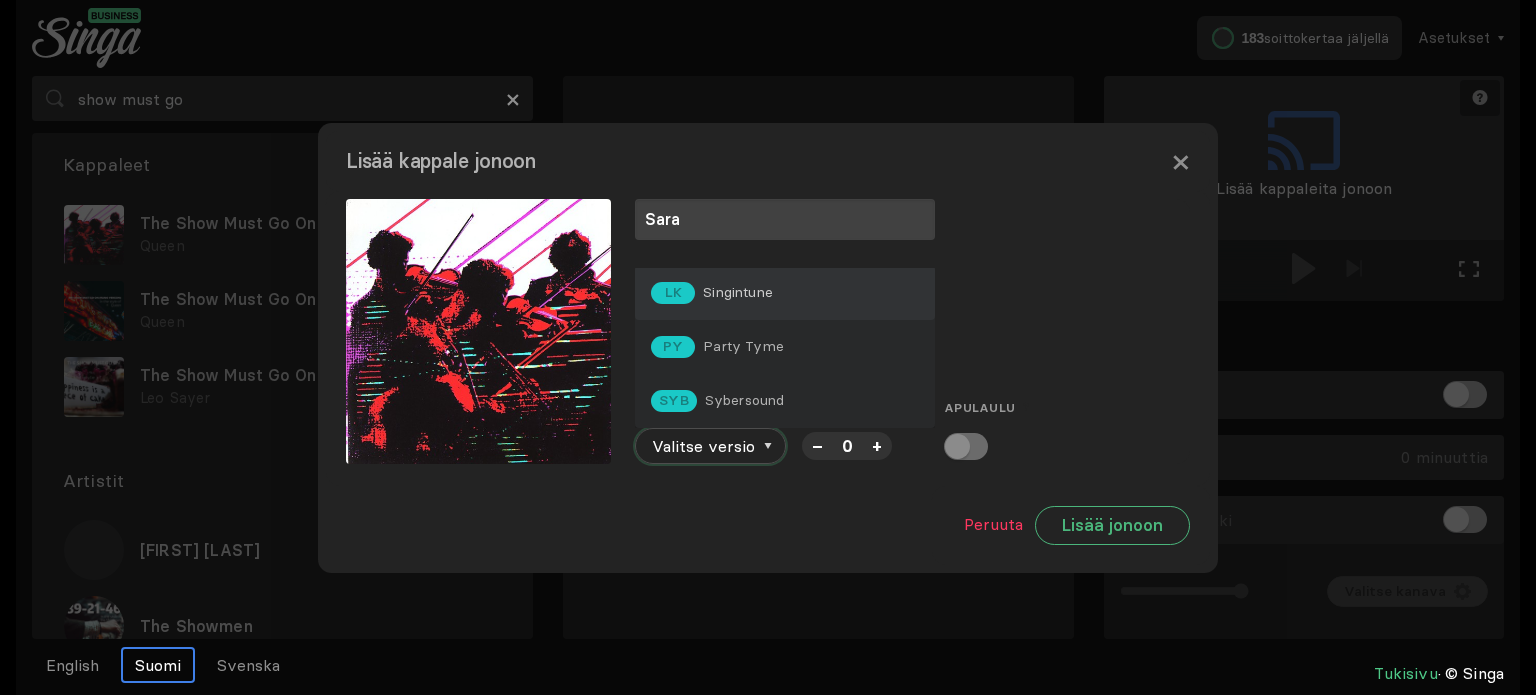 scroll, scrollTop: 0, scrollLeft: 0, axis: both 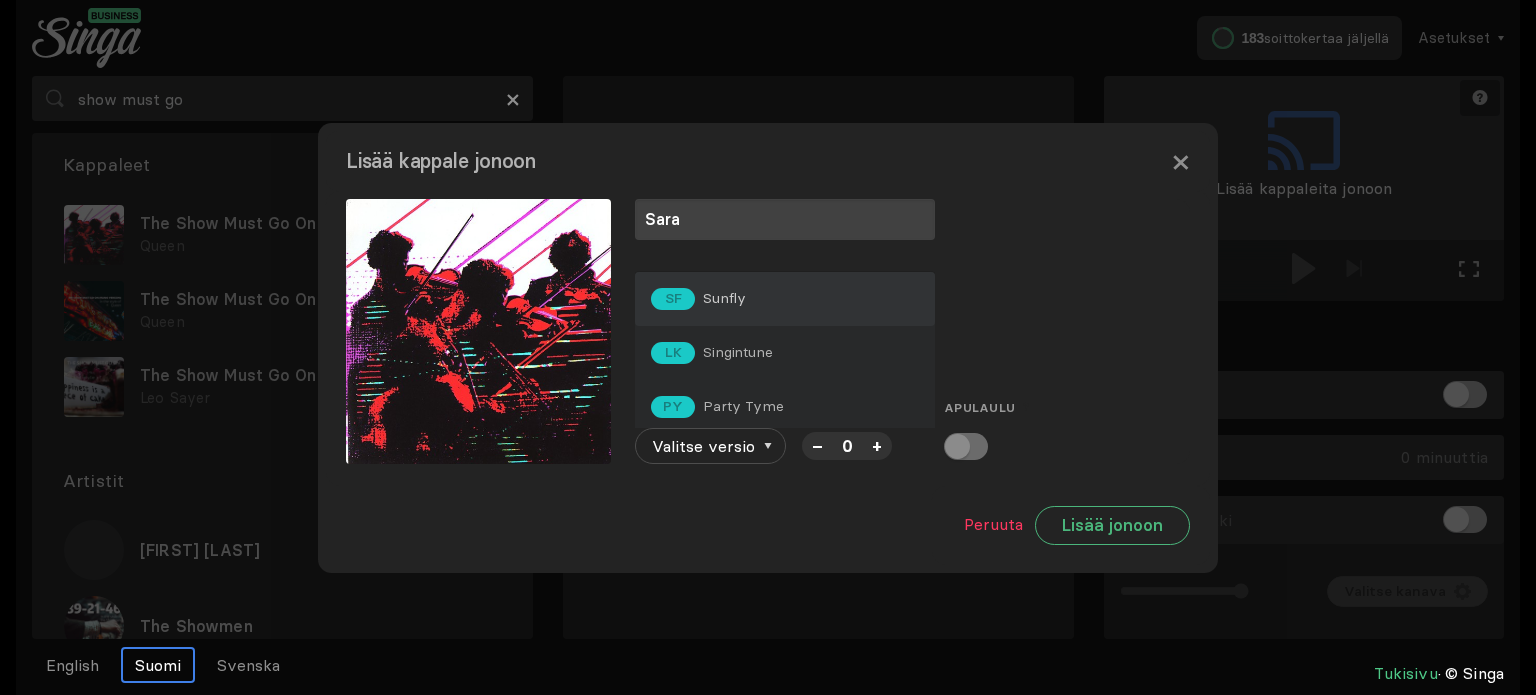 click on "SF Sunfly" at bounding box center [785, 299] 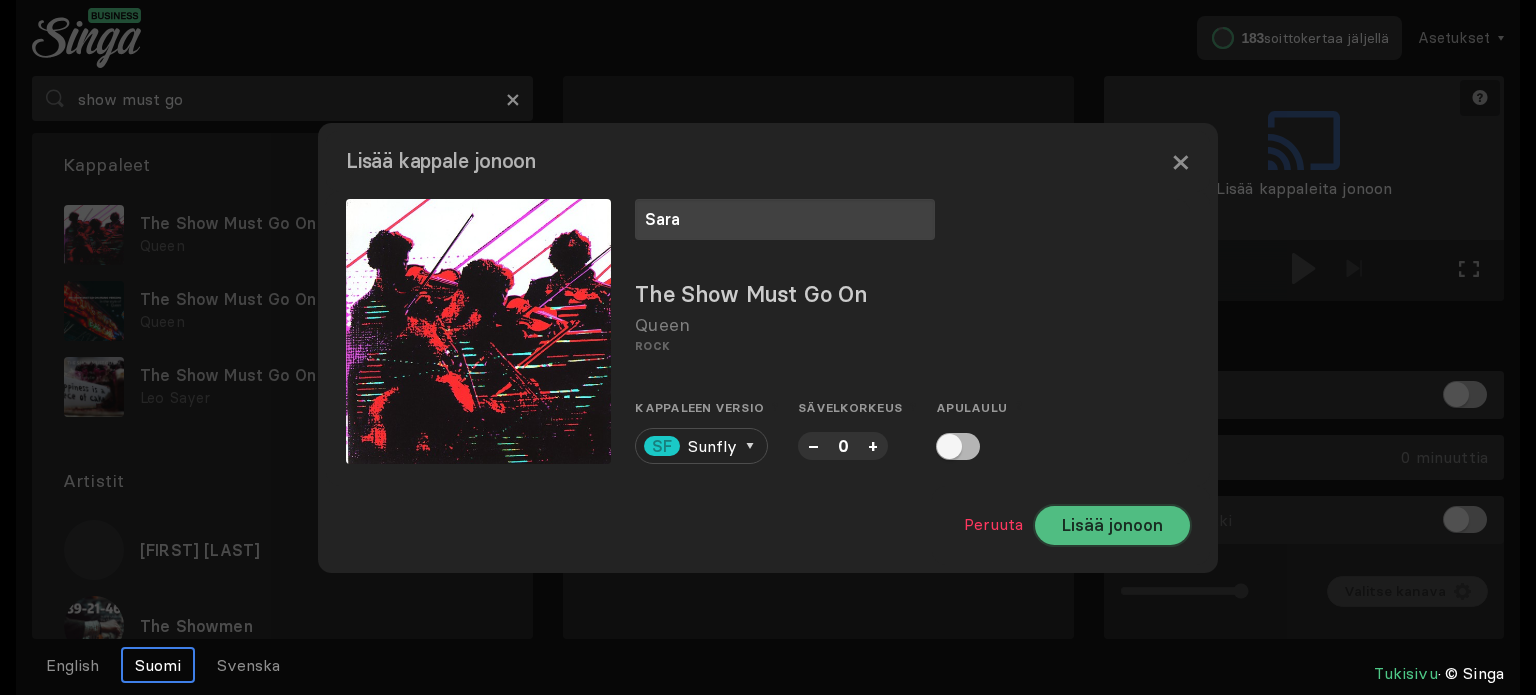 click on "Lisää jonoon" at bounding box center [1112, 525] 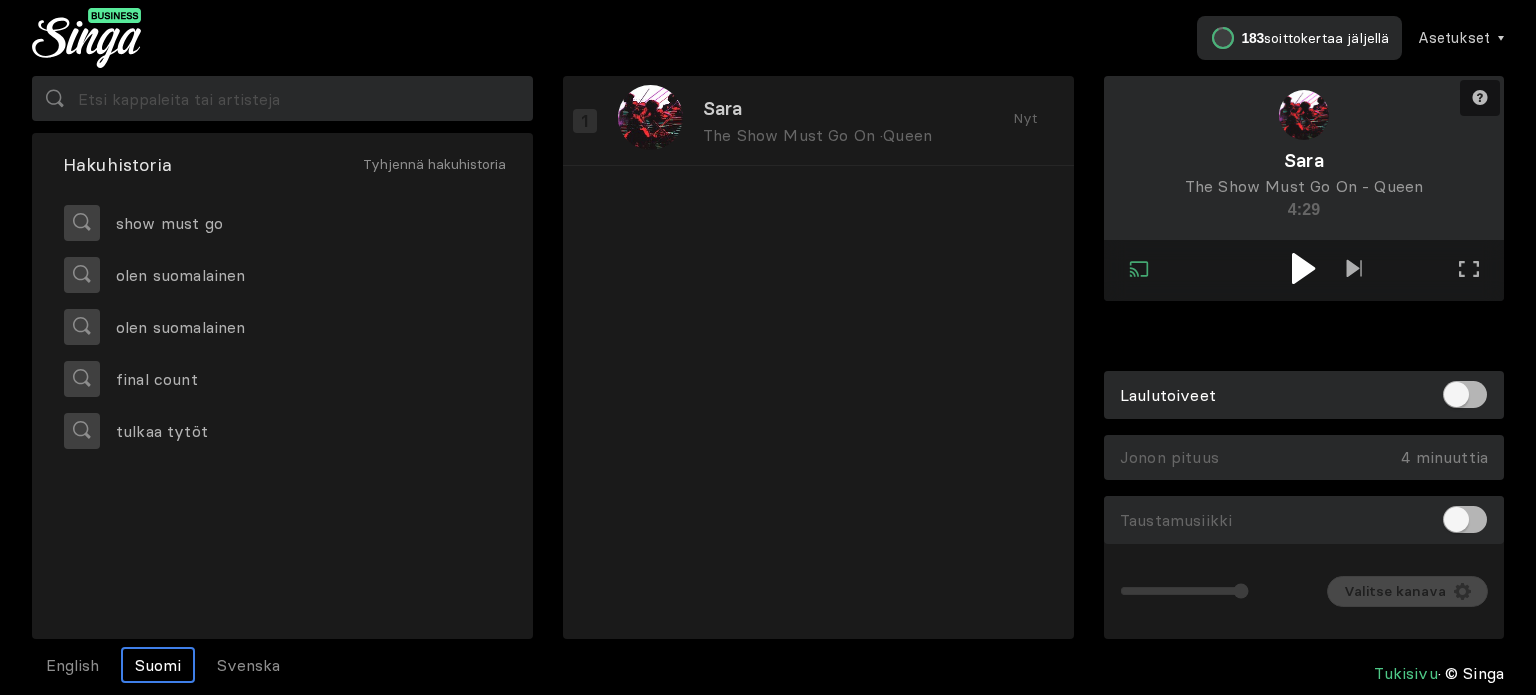 click at bounding box center [1304, 268] 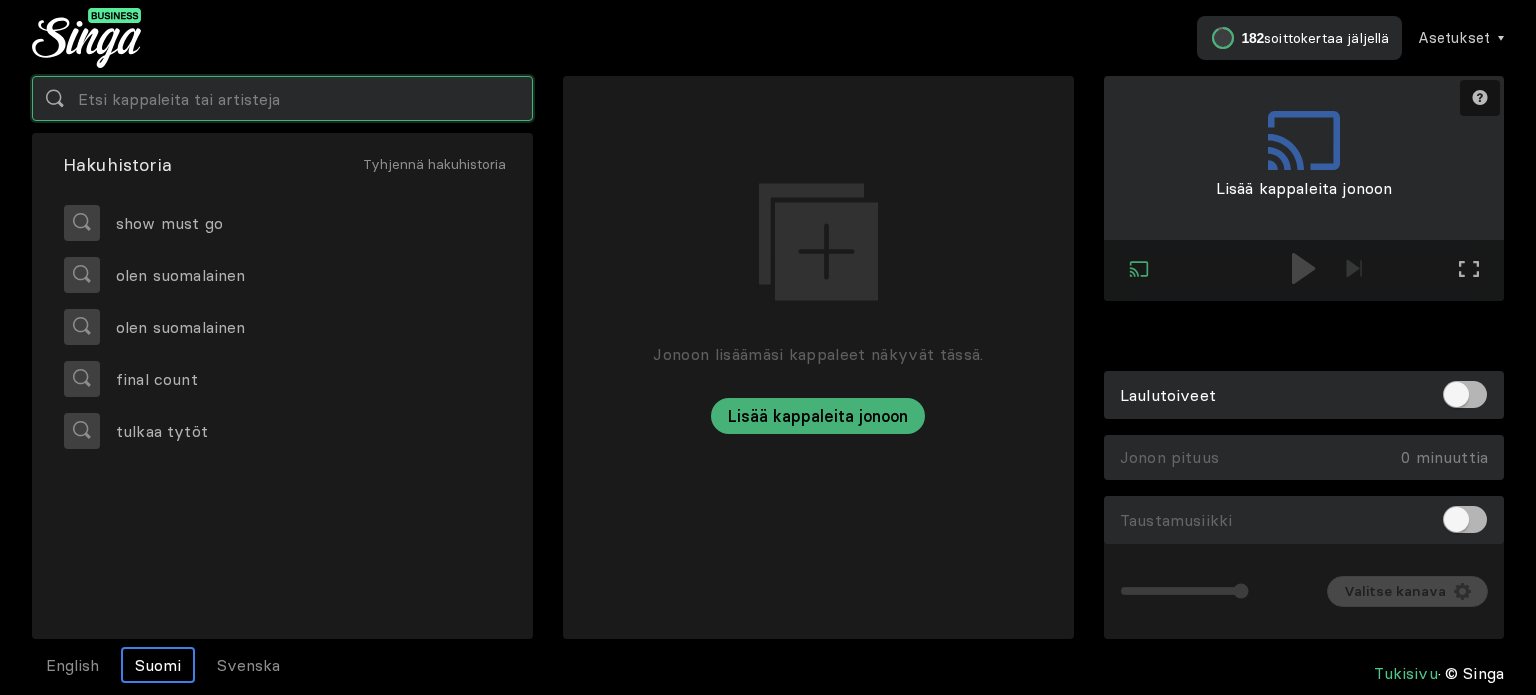 click at bounding box center [282, 98] 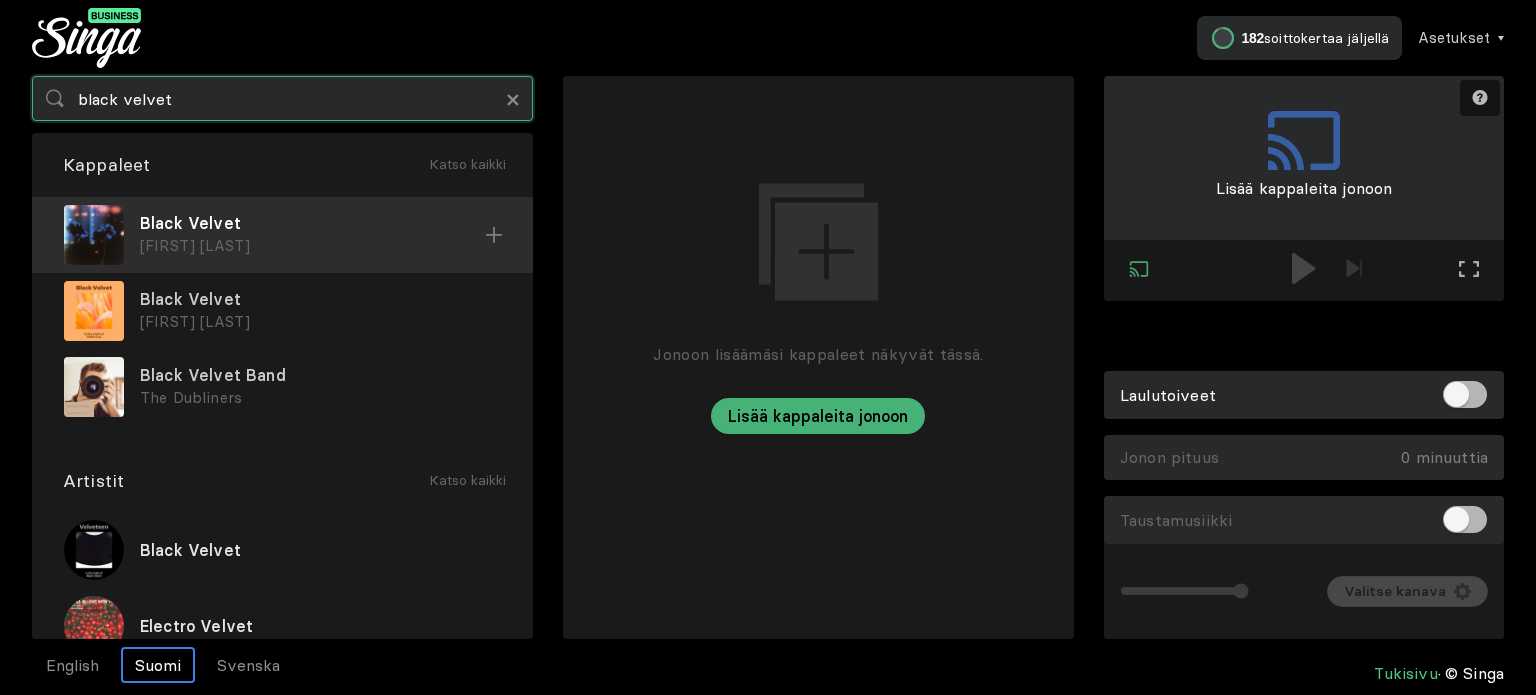 type on "black velvet" 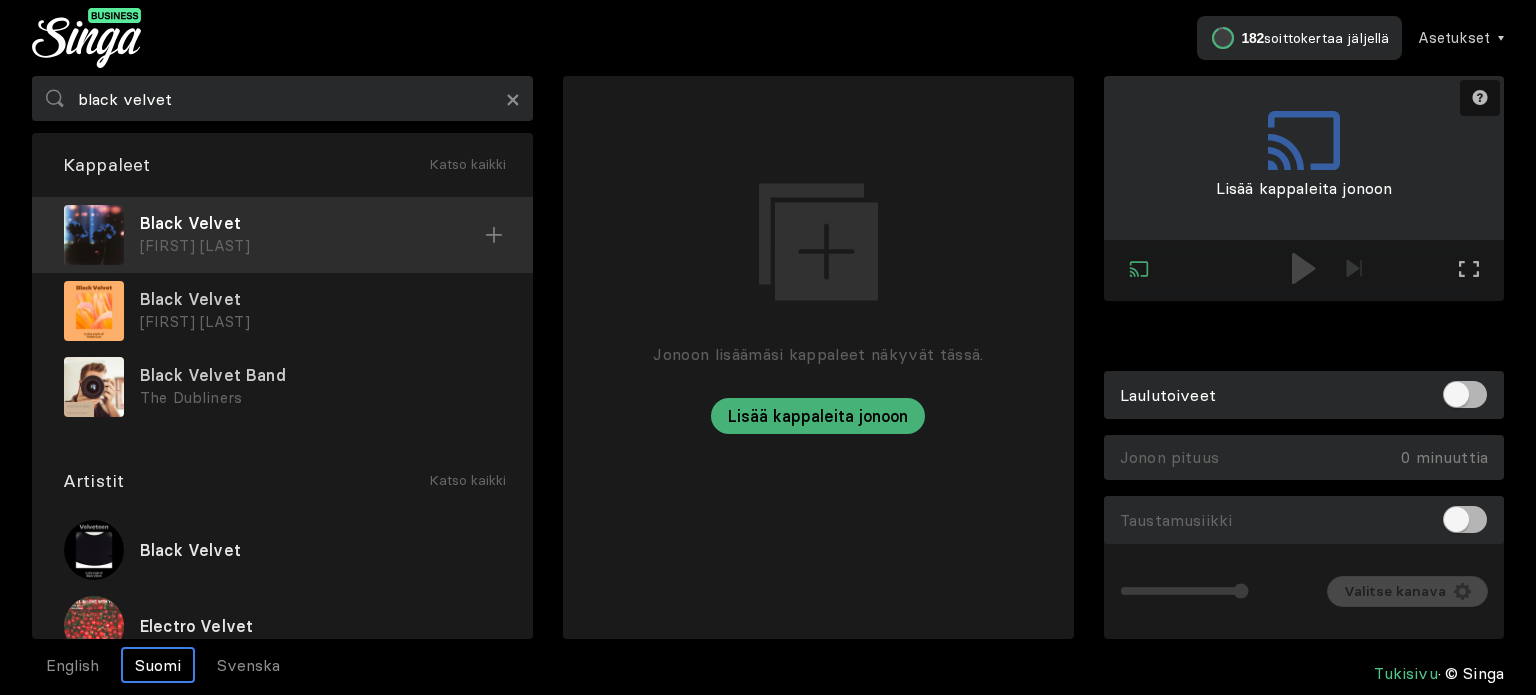 click on "[FIRST] [LAST]" at bounding box center [312, 246] 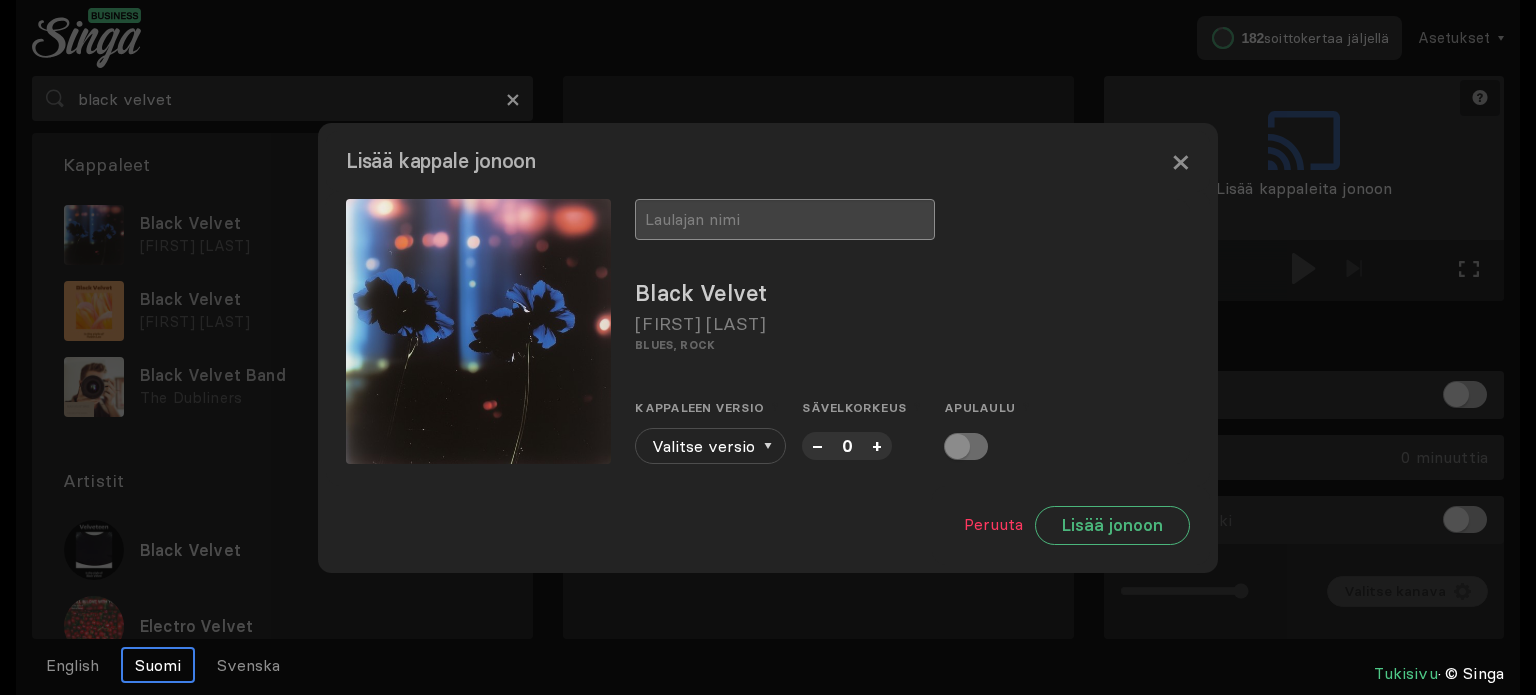 click at bounding box center (785, 219) 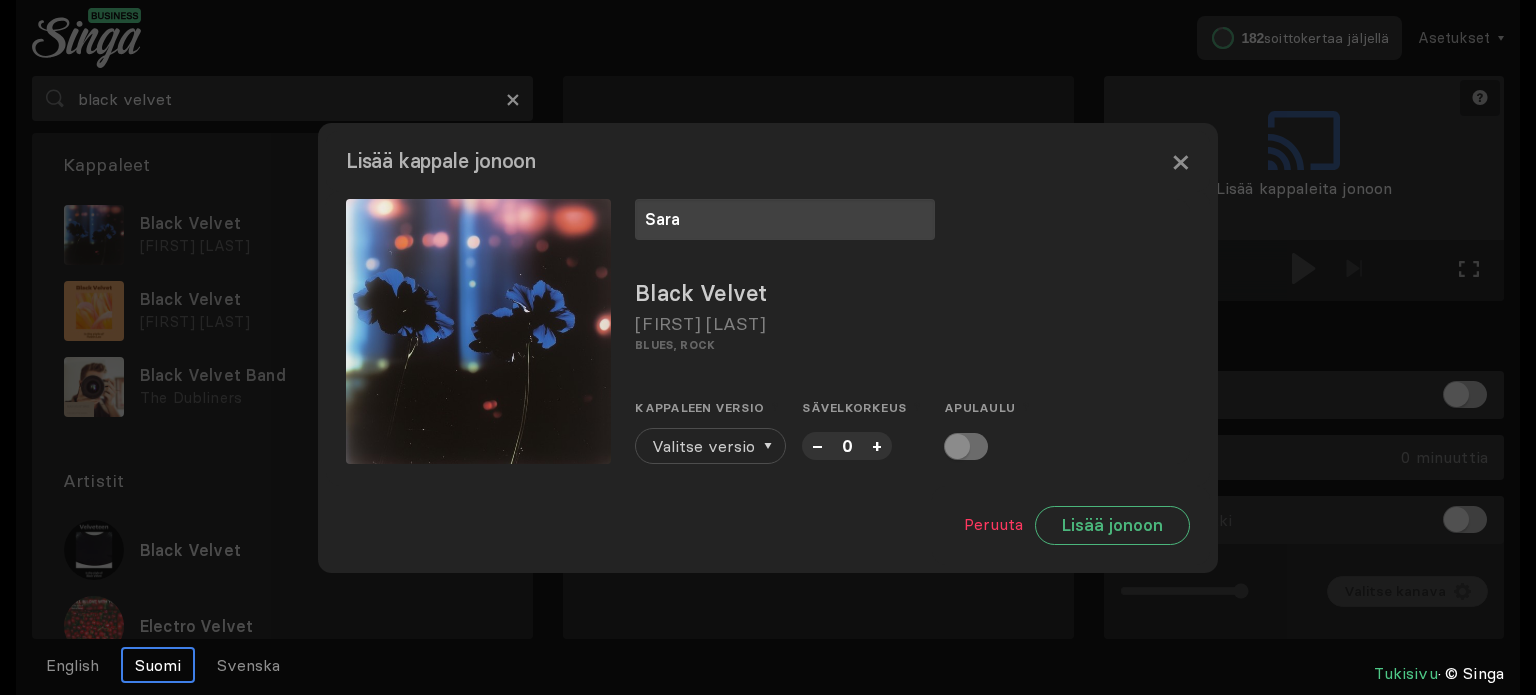 type on "Sara" 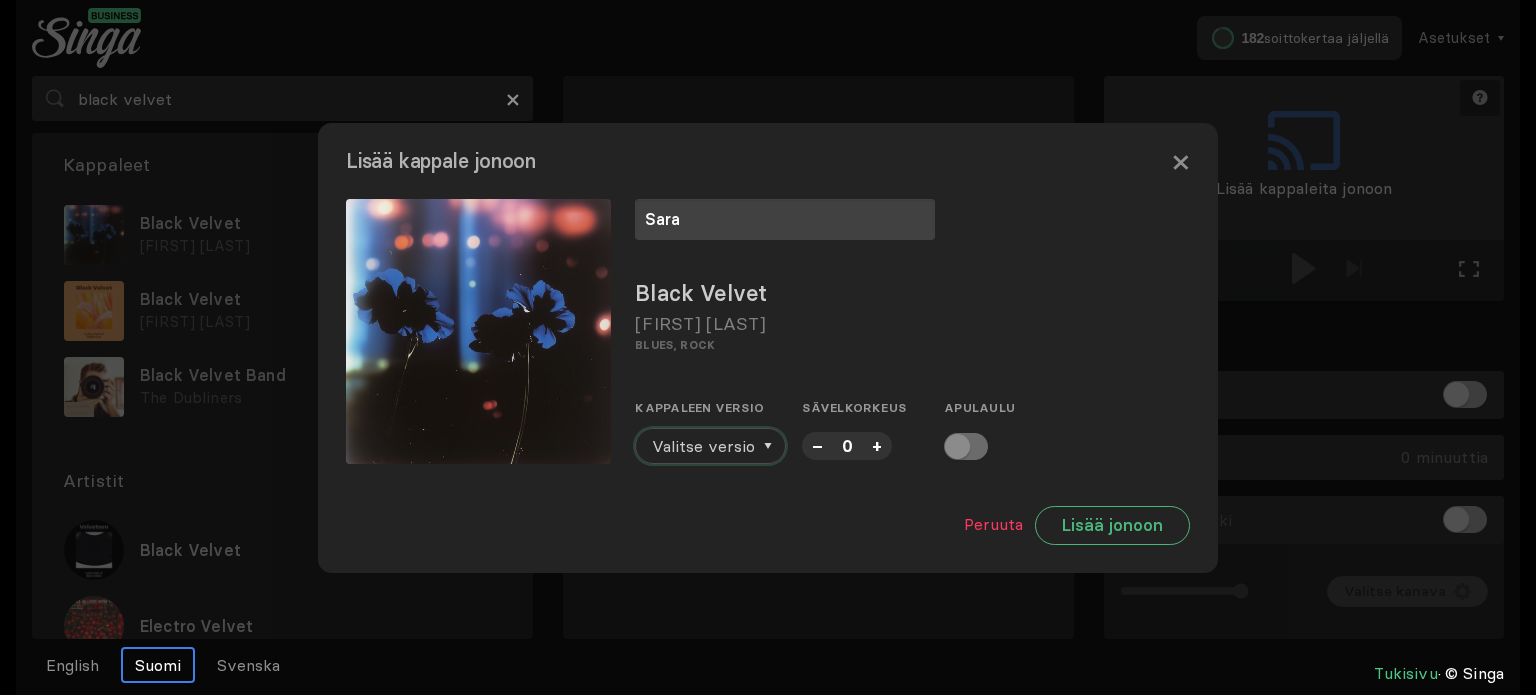 click on "Valitse versio" at bounding box center [703, 446] 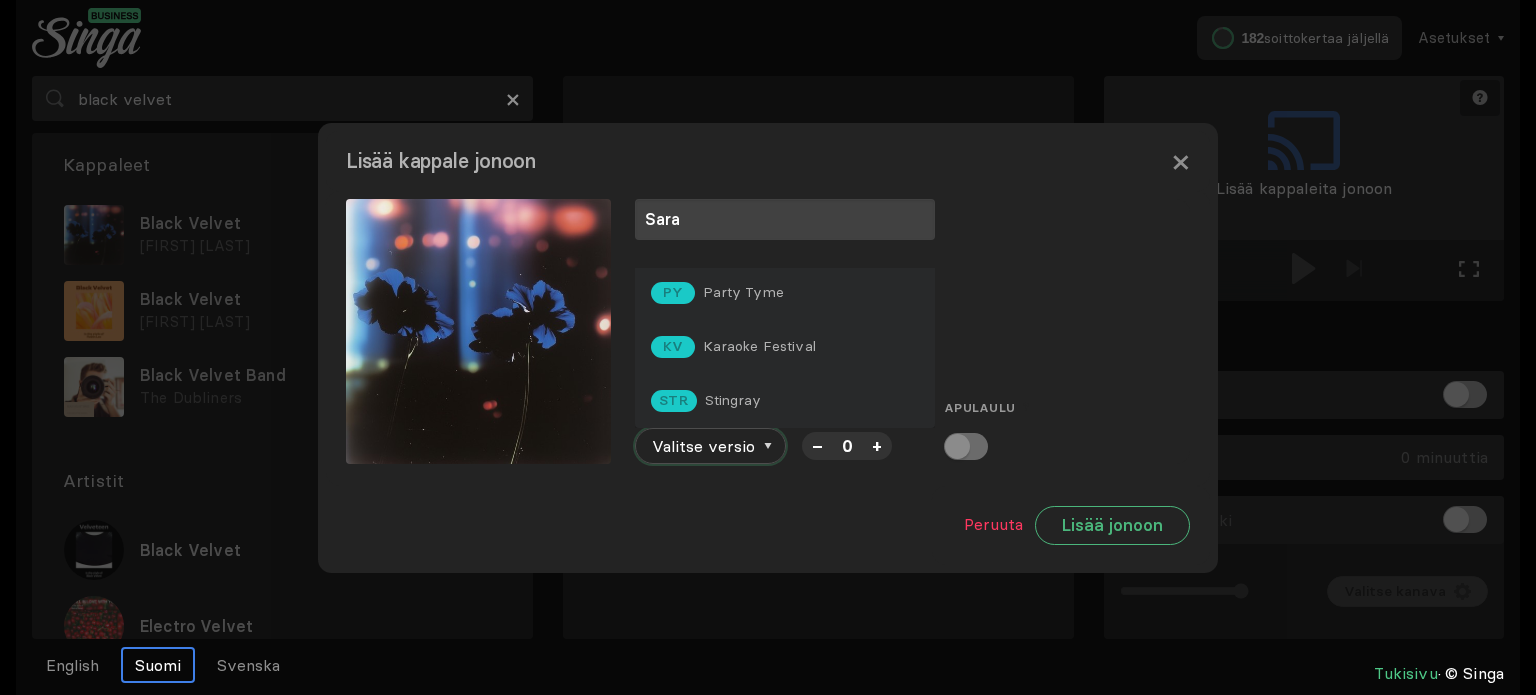 scroll, scrollTop: 0, scrollLeft: 0, axis: both 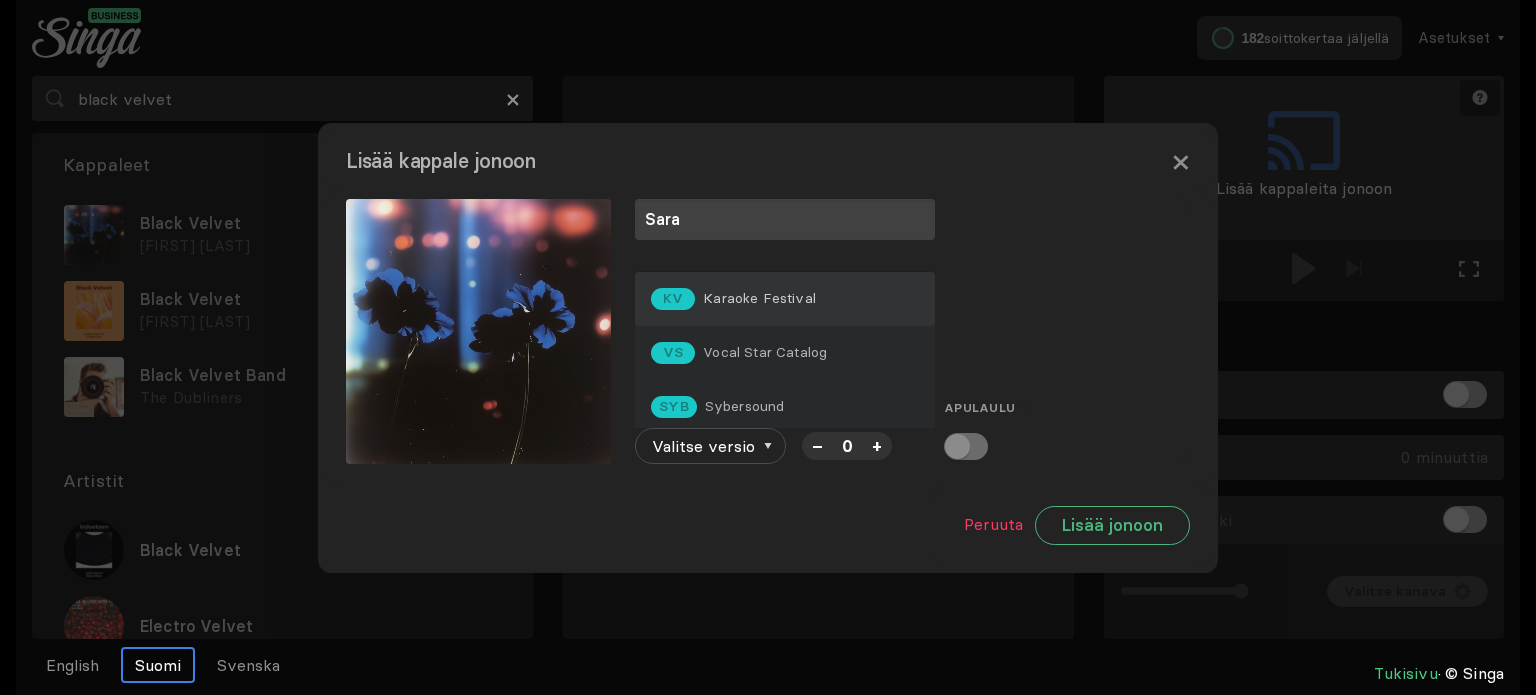 click on "Karaoke Festival" at bounding box center (759, 298) 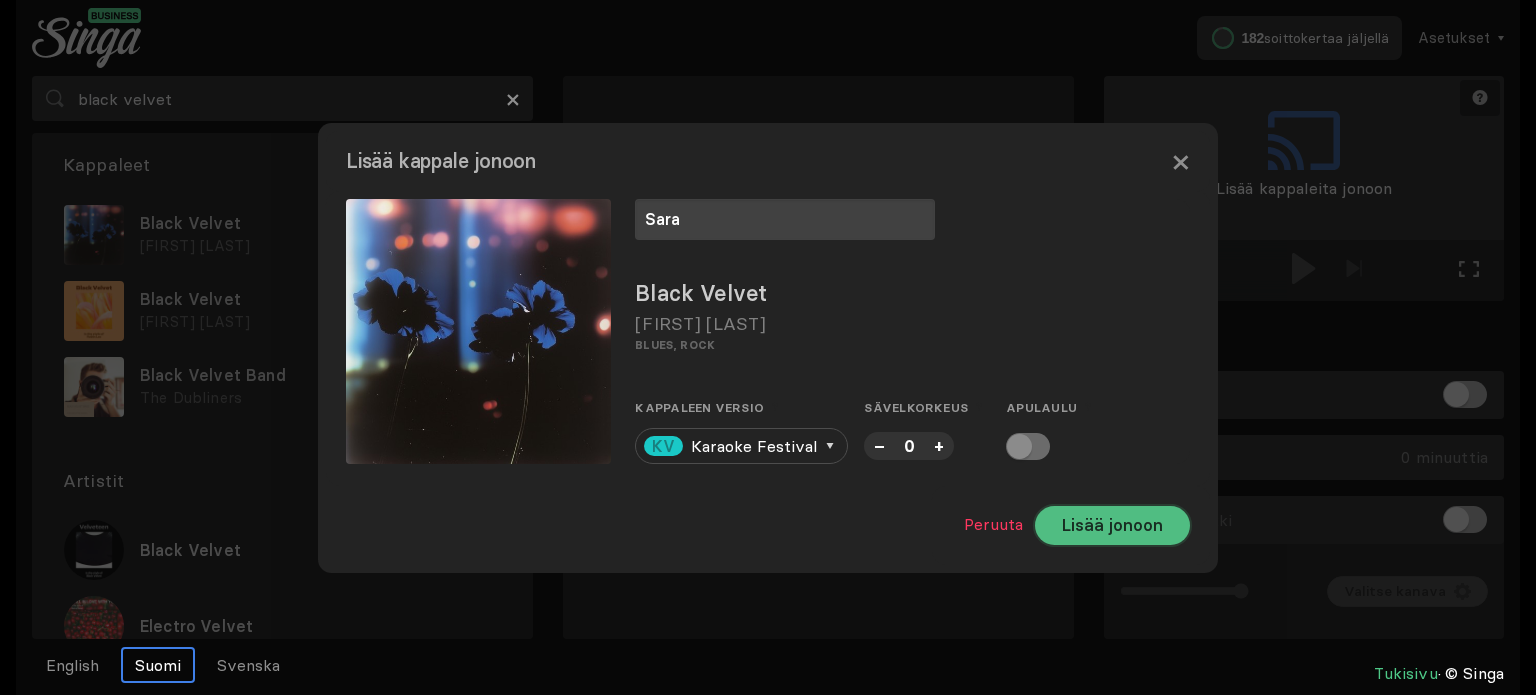 click on "Lisää jonoon" at bounding box center (1112, 525) 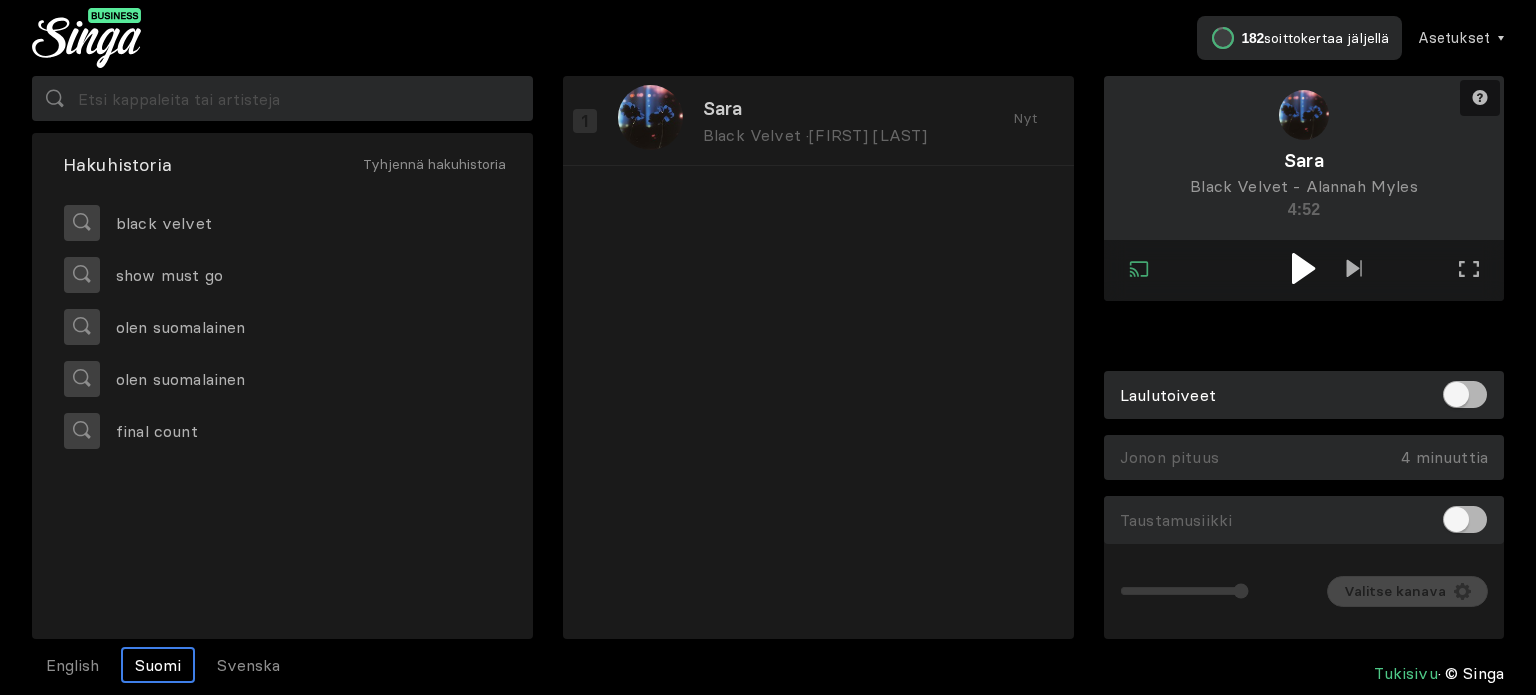 click on "Tarvitsetko apua? Yhdistetty Poistu ulkoisen näytön tilasta Koko näytön tila Poistu koko näytön tilasta [ARTIST] - [ARTIST] [DURATION] Laulutoiveet Jonon pituus 4 minuuttia Tyhjennä jono Taustamusiikki Äänenvoimakkuus Kanava Valitse kanava" at bounding box center (1304, 357) 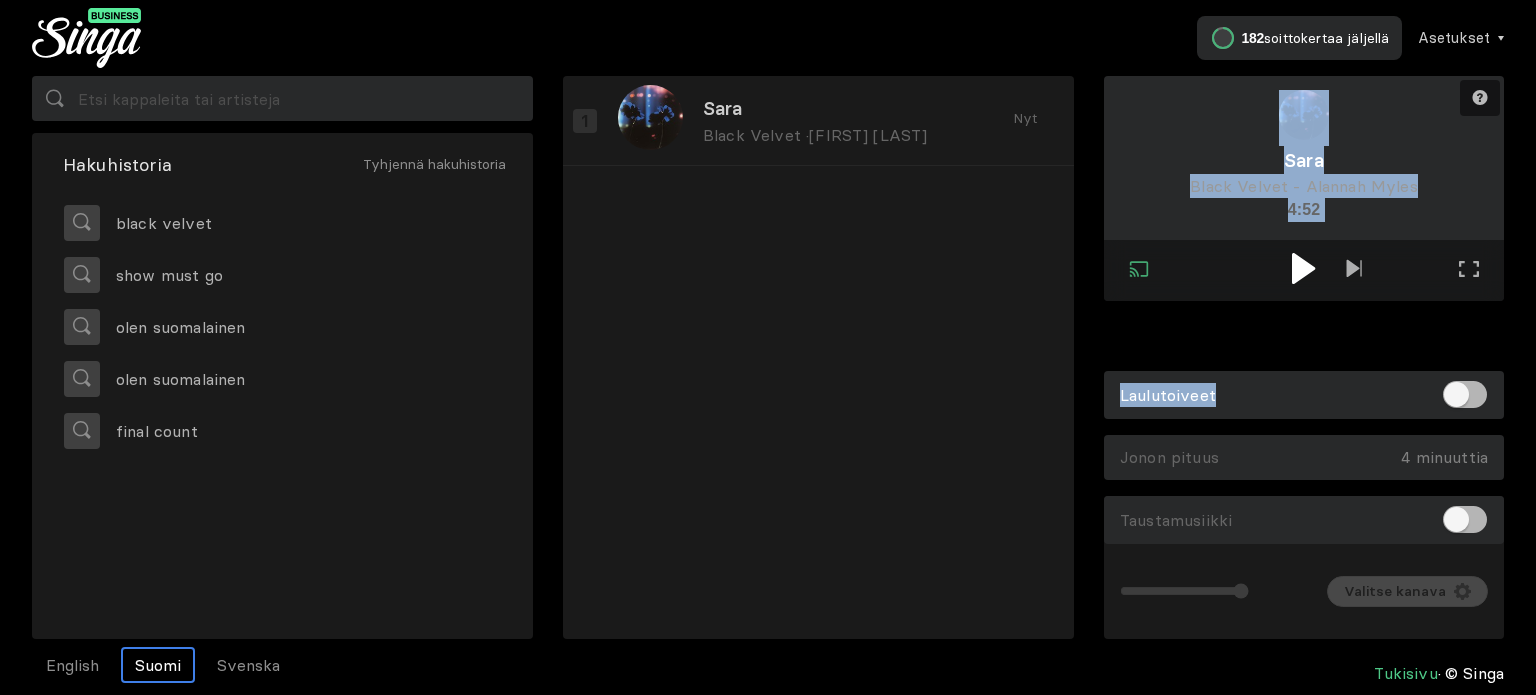 click at bounding box center [1304, 268] 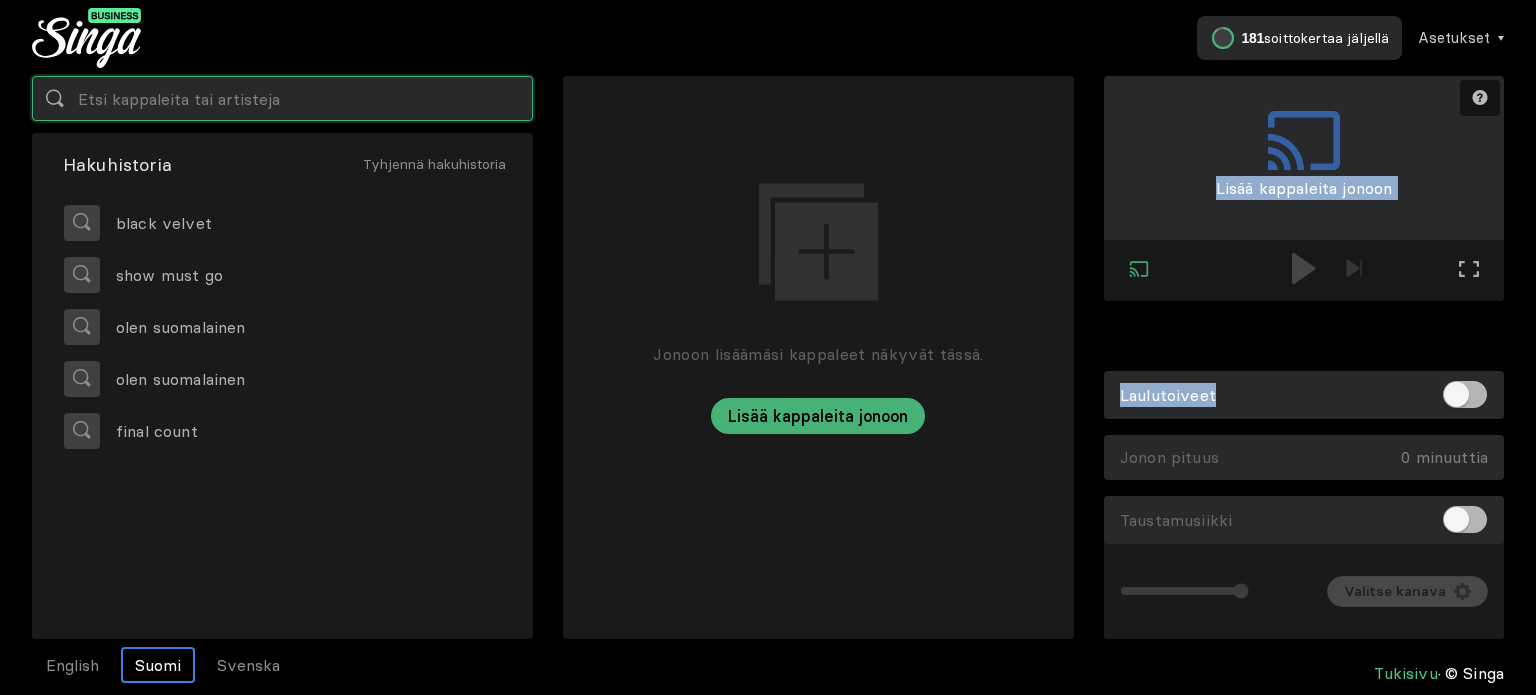 click at bounding box center (282, 98) 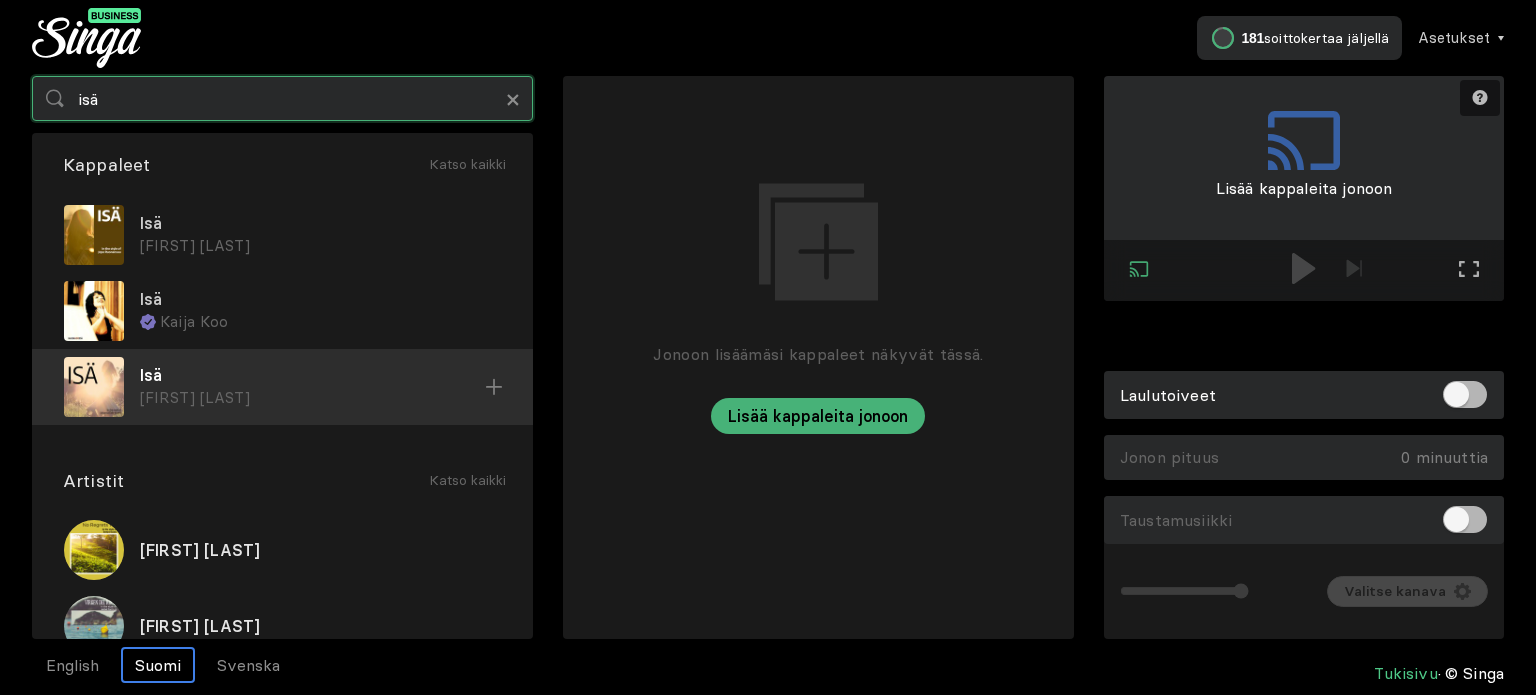 type on "isä" 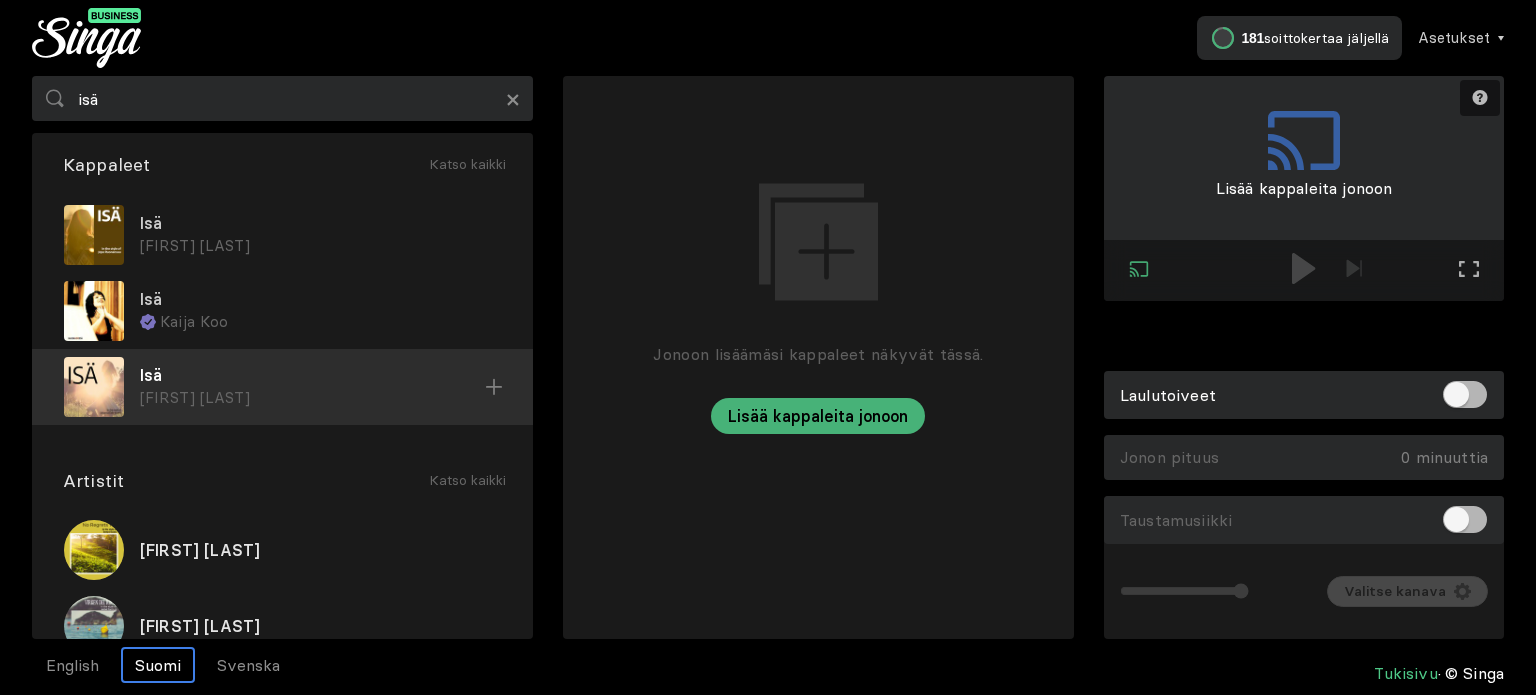 click on "Isä" at bounding box center (320, 223) 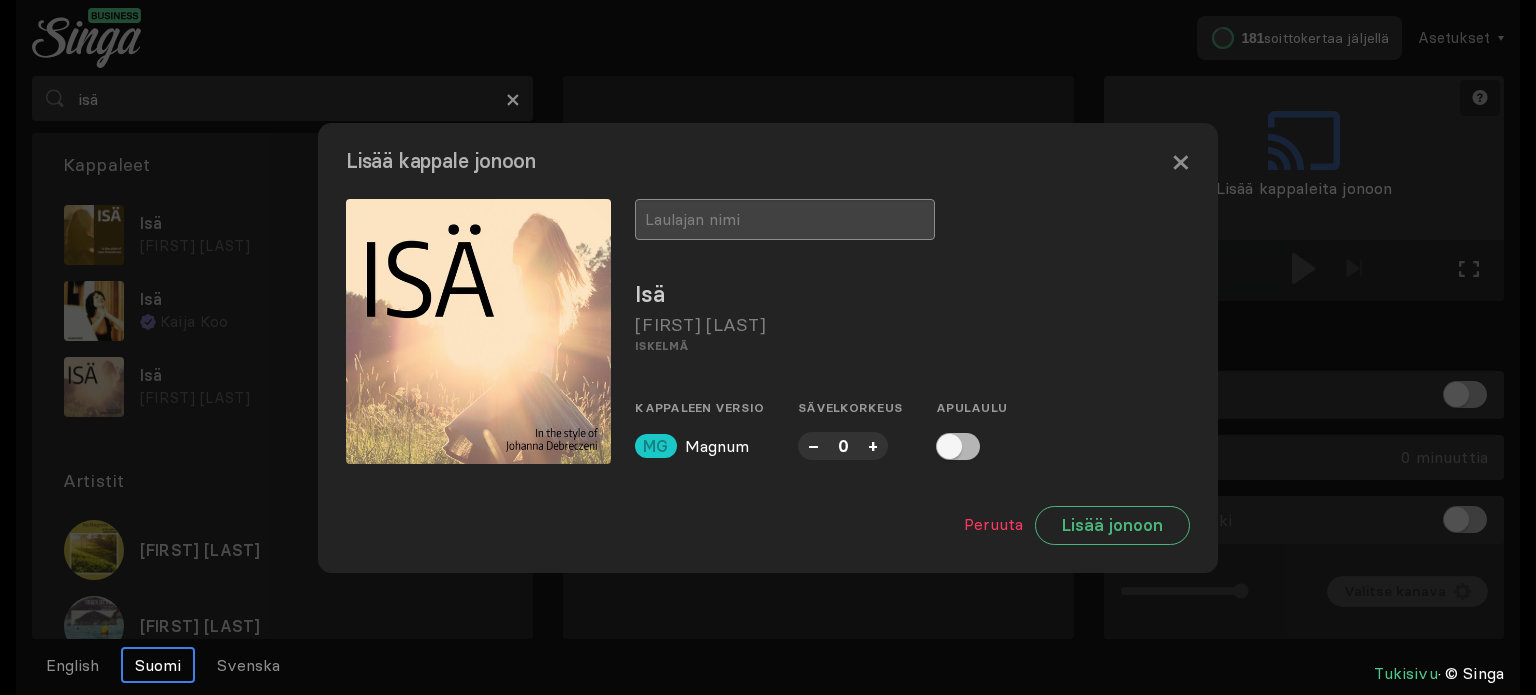 click at bounding box center (785, 219) 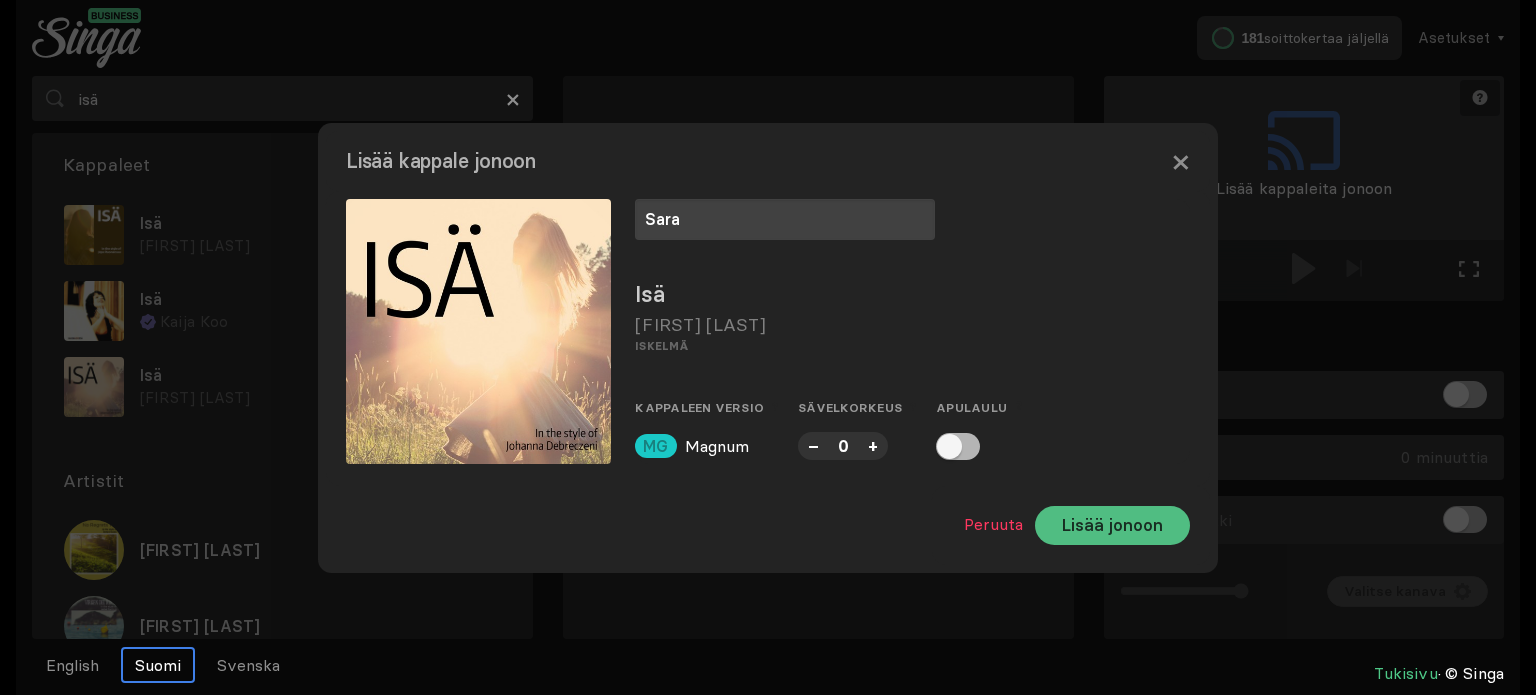 type on "Sara" 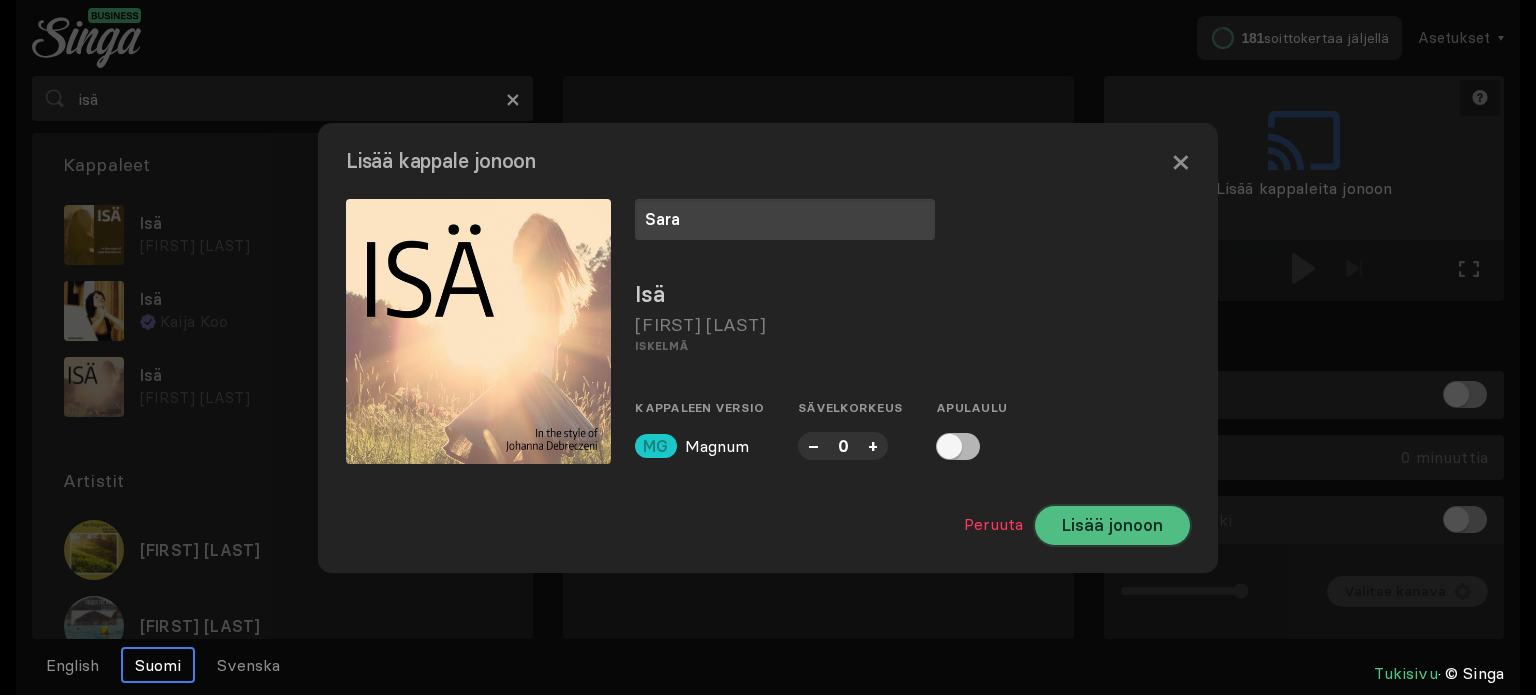click on "Lisää jonoon" at bounding box center (1112, 525) 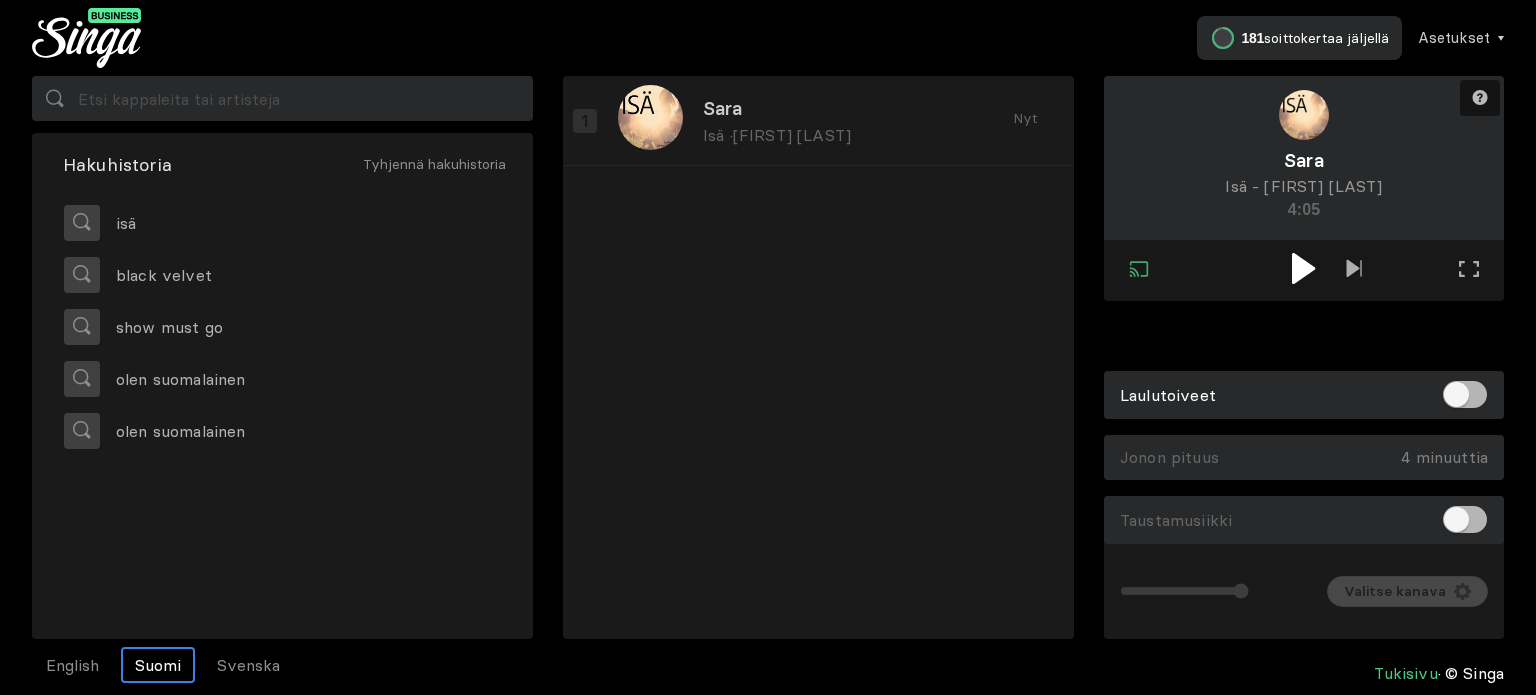 click at bounding box center (1304, 270) 